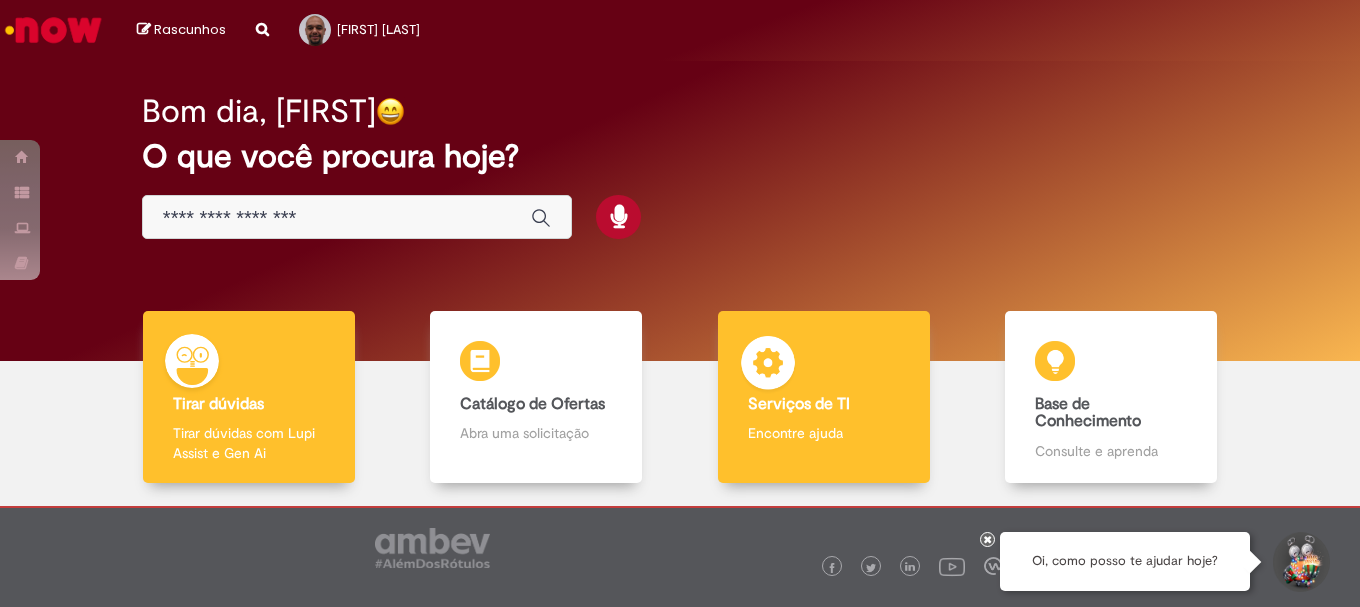 scroll, scrollTop: 0, scrollLeft: 0, axis: both 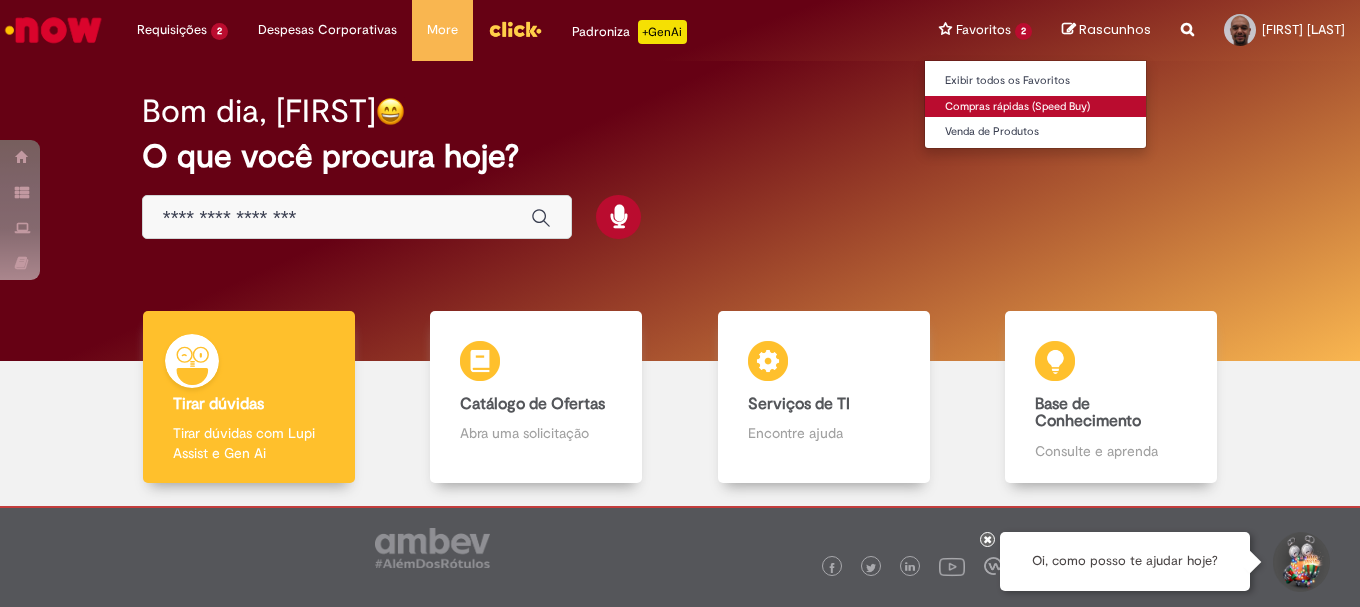 click on "Compras rápidas (Speed Buy)" at bounding box center (1035, 107) 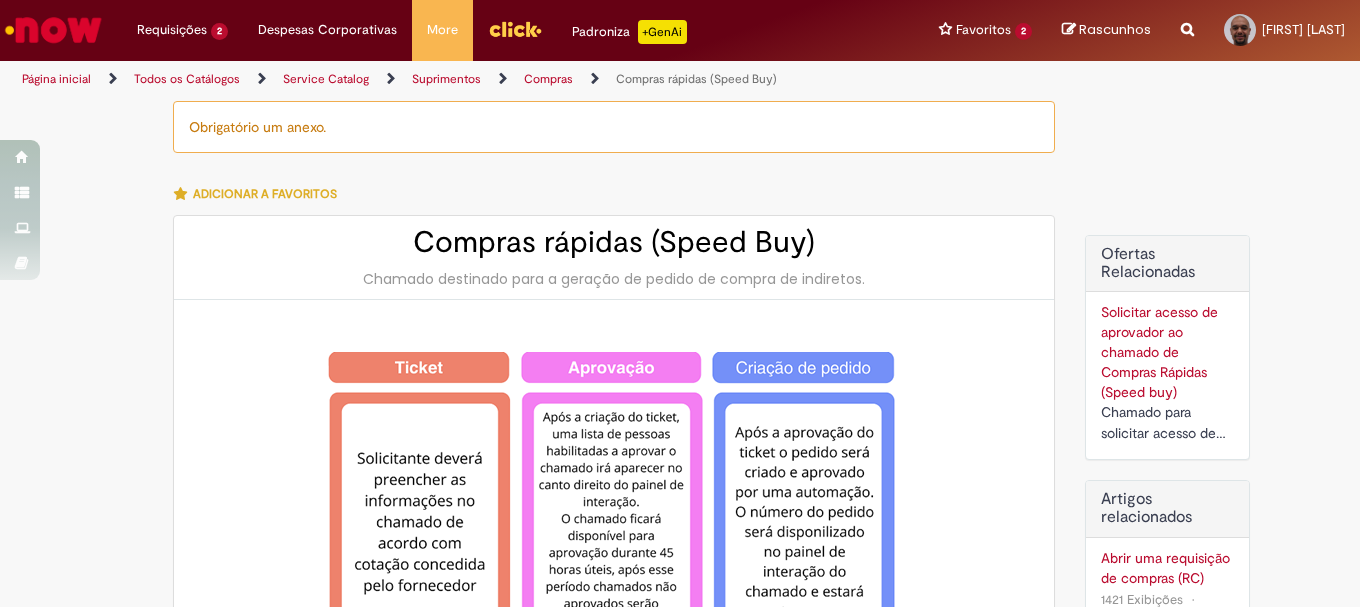 type on "********" 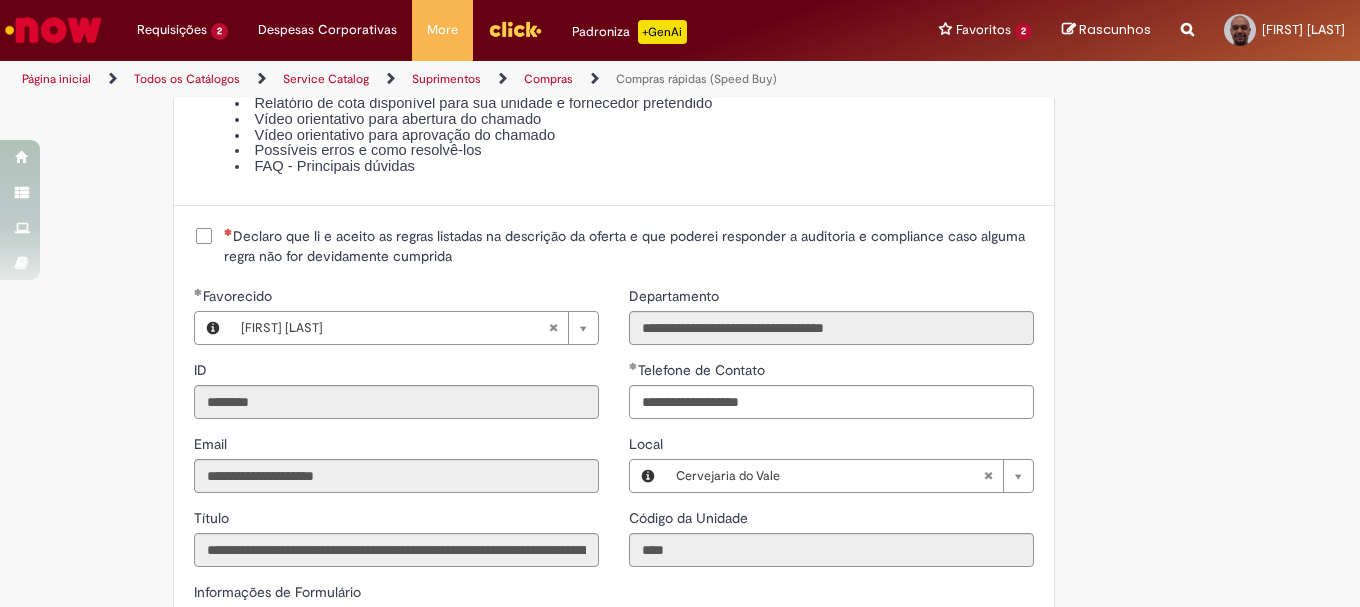 scroll, scrollTop: 2500, scrollLeft: 0, axis: vertical 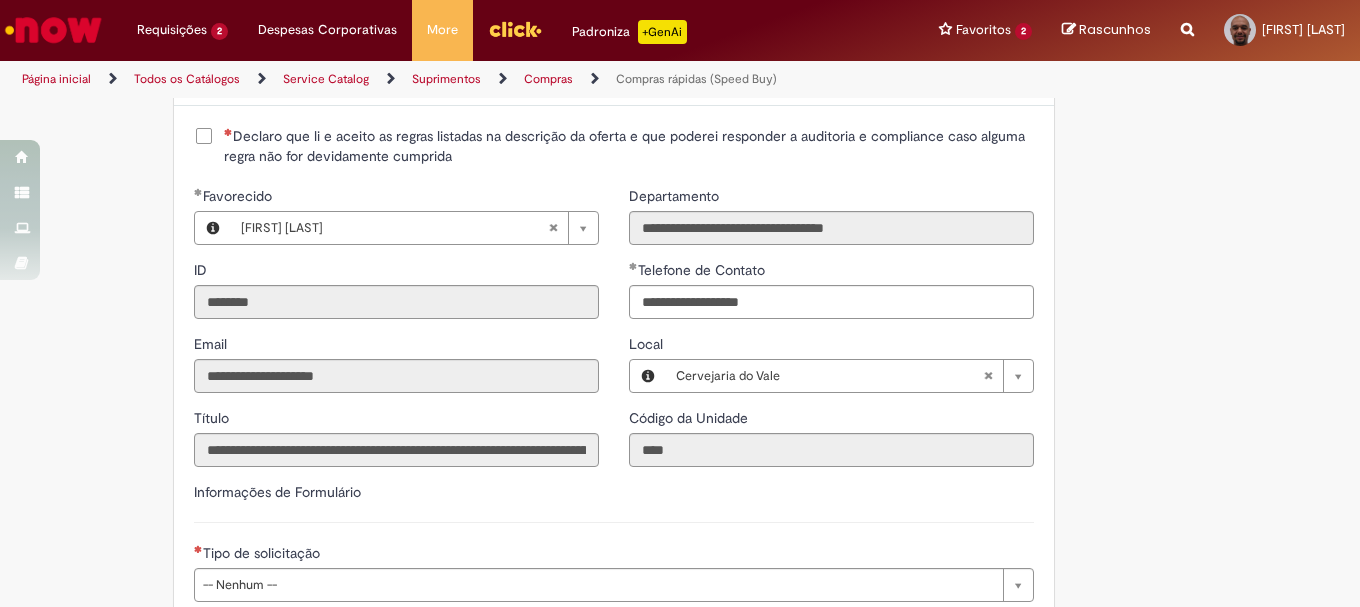click on "Declaro que li e aceito as regras listadas na descrição da oferta e que poderei responder a auditoria e compliance caso alguma regra não for devidamente cumprida" at bounding box center [629, 146] 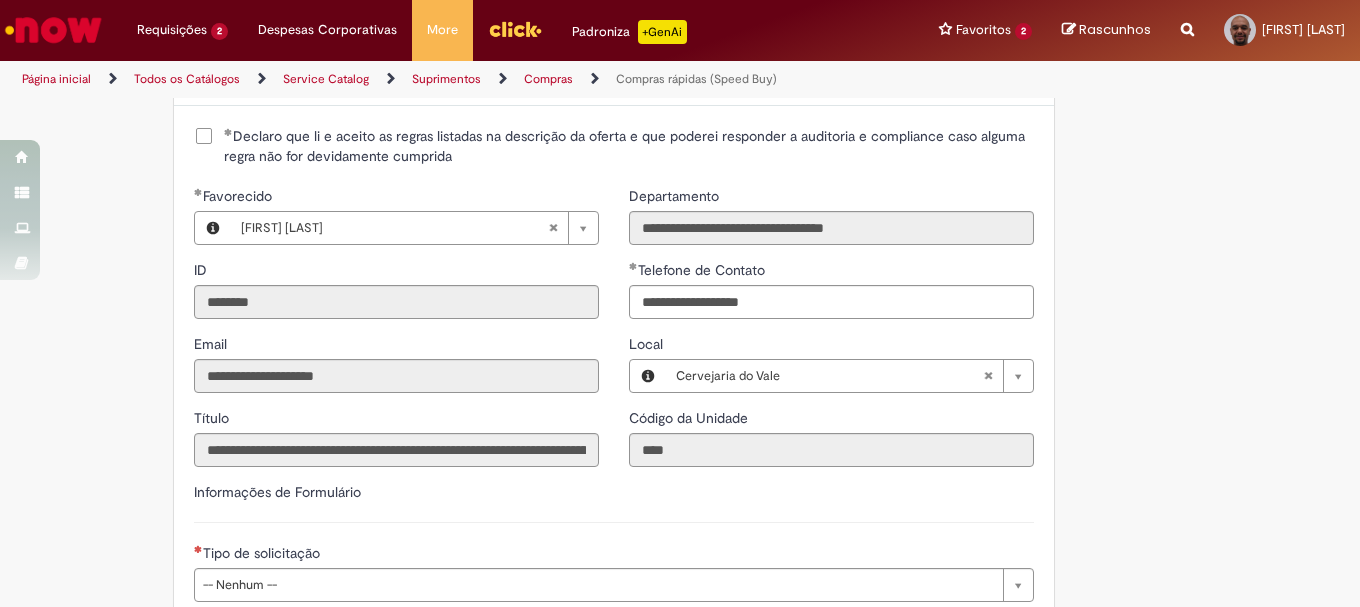 scroll, scrollTop: 2700, scrollLeft: 0, axis: vertical 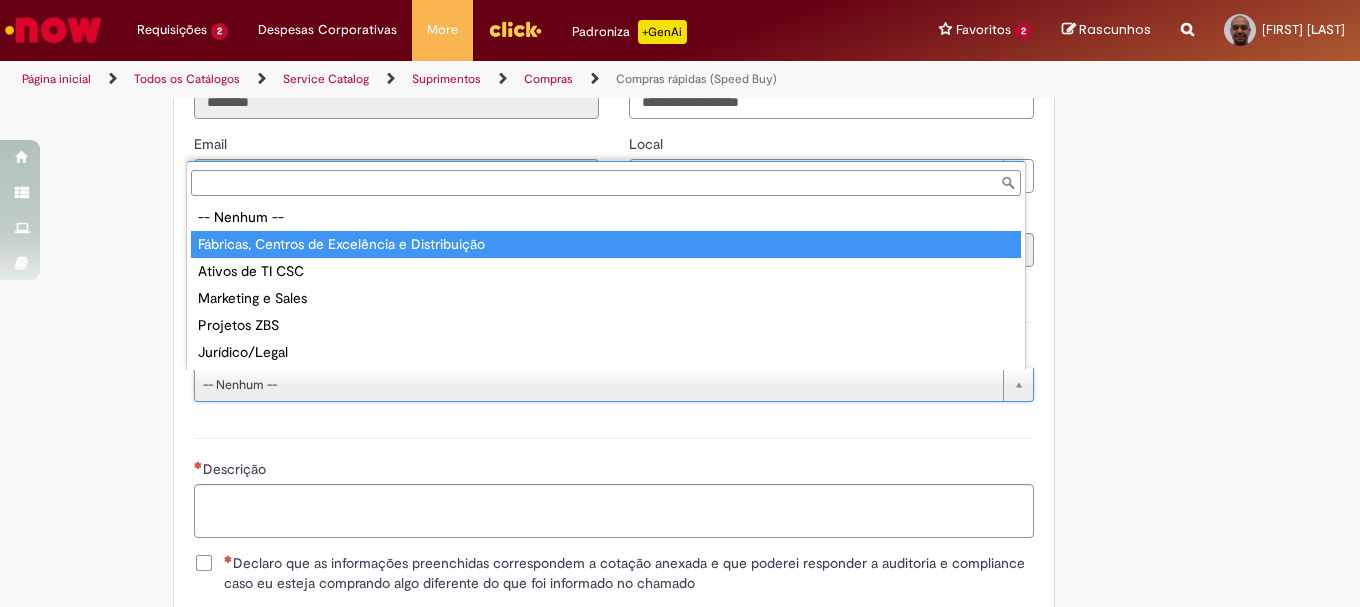 type on "**********" 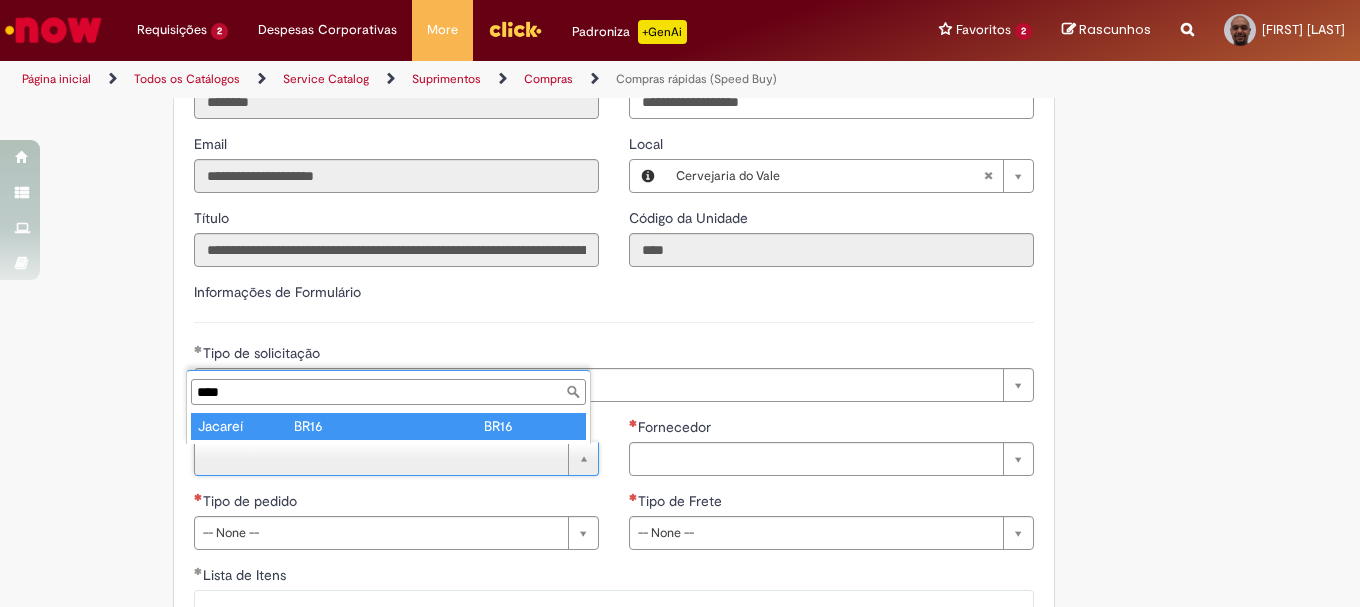 type on "****" 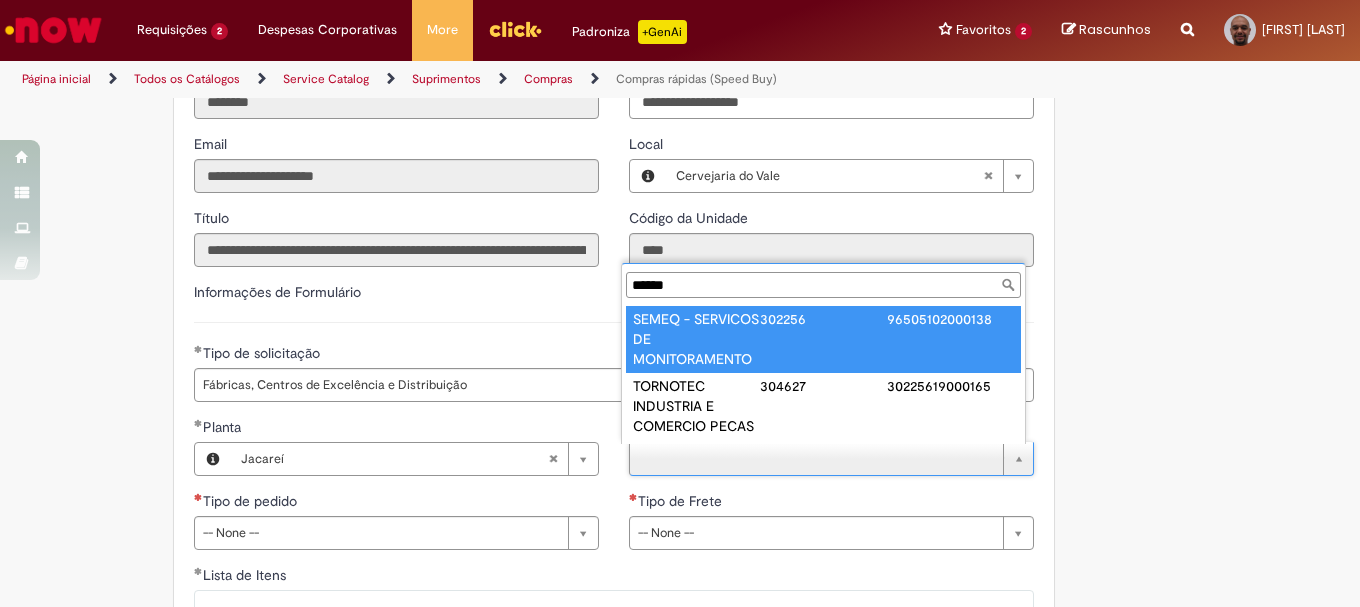 type on "******" 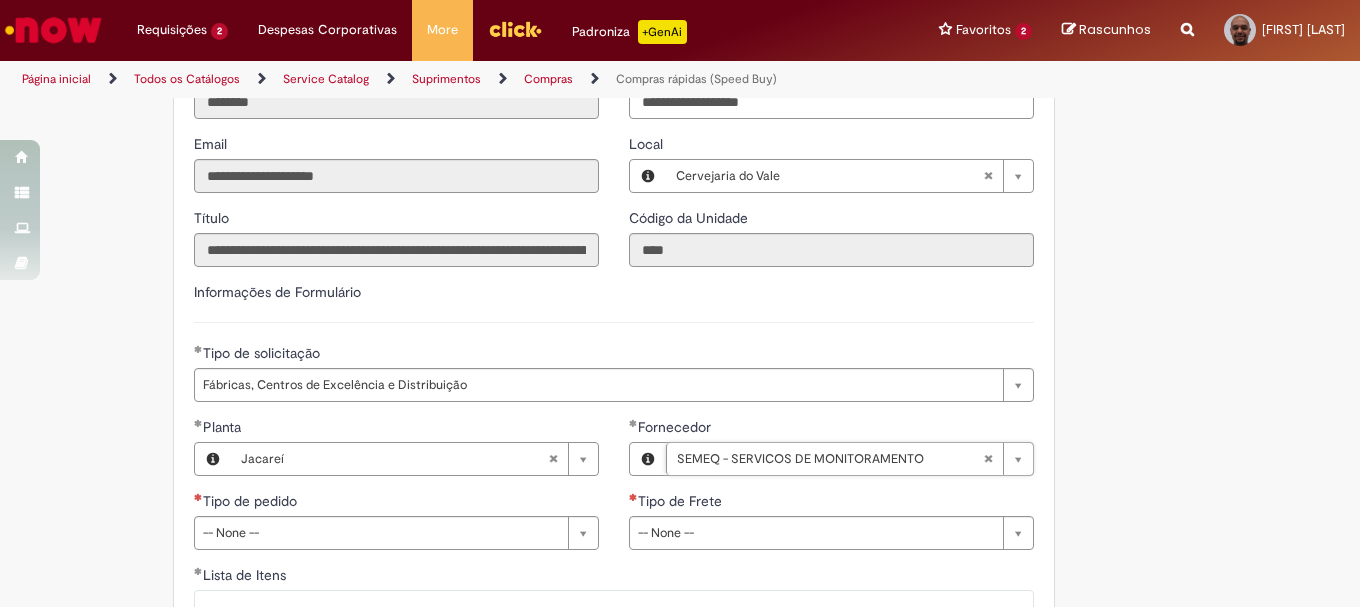 scroll, scrollTop: 3000, scrollLeft: 0, axis: vertical 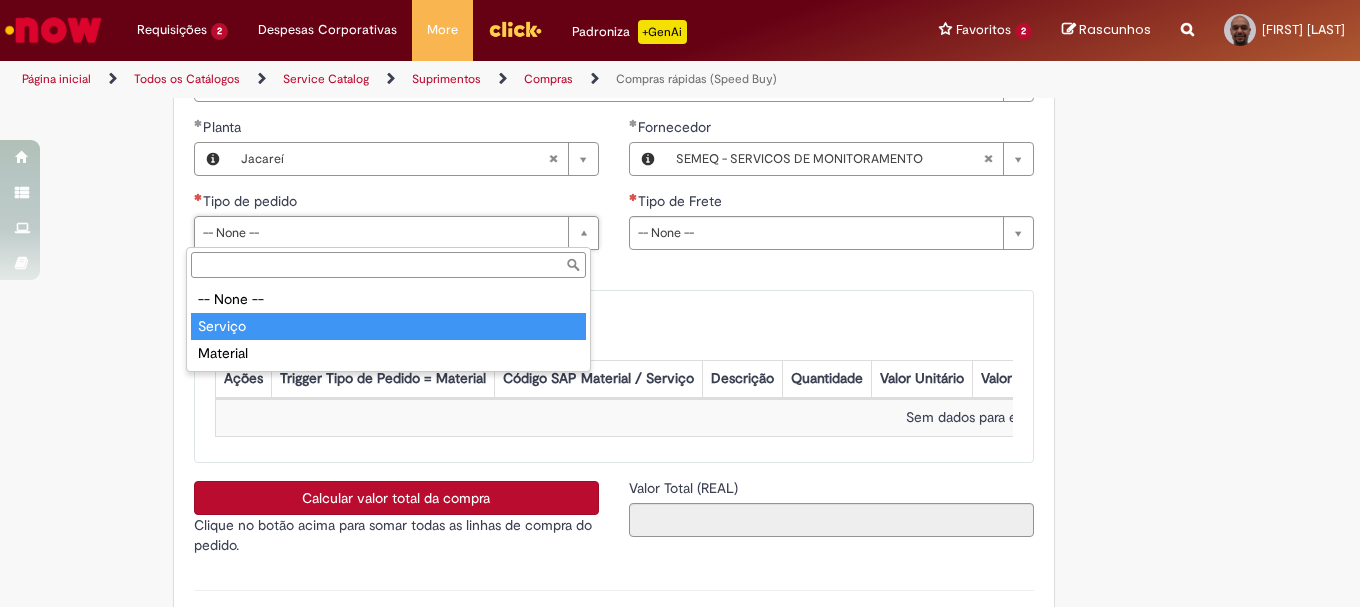 type on "*******" 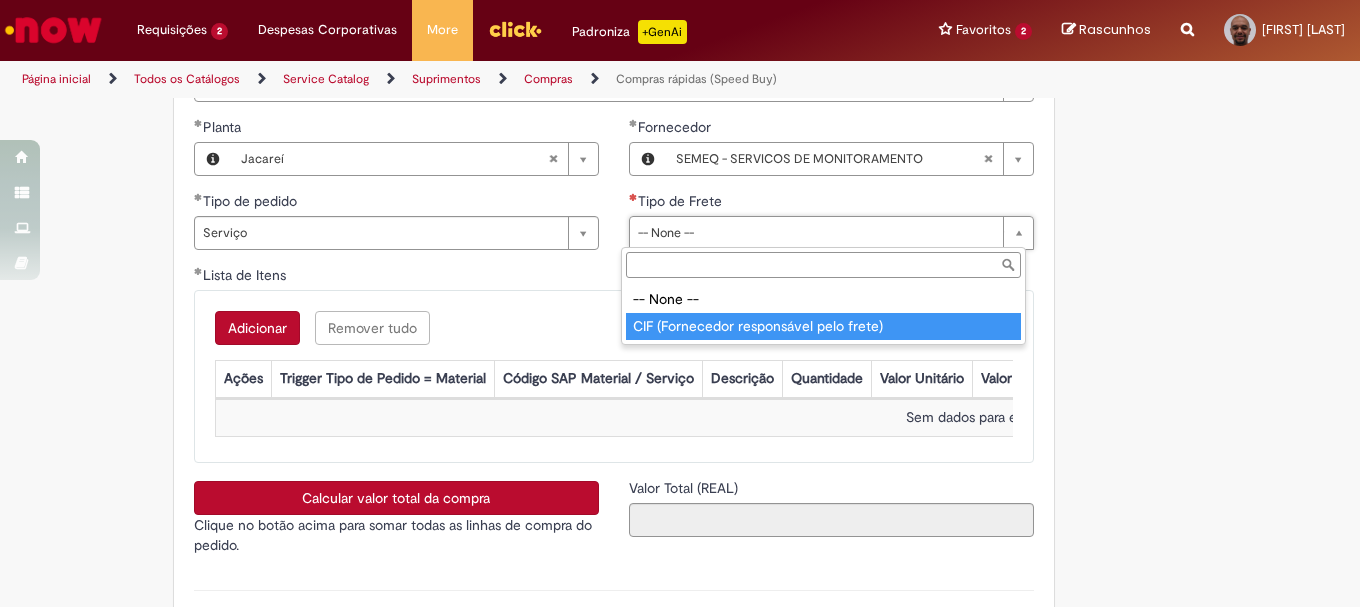 type on "**********" 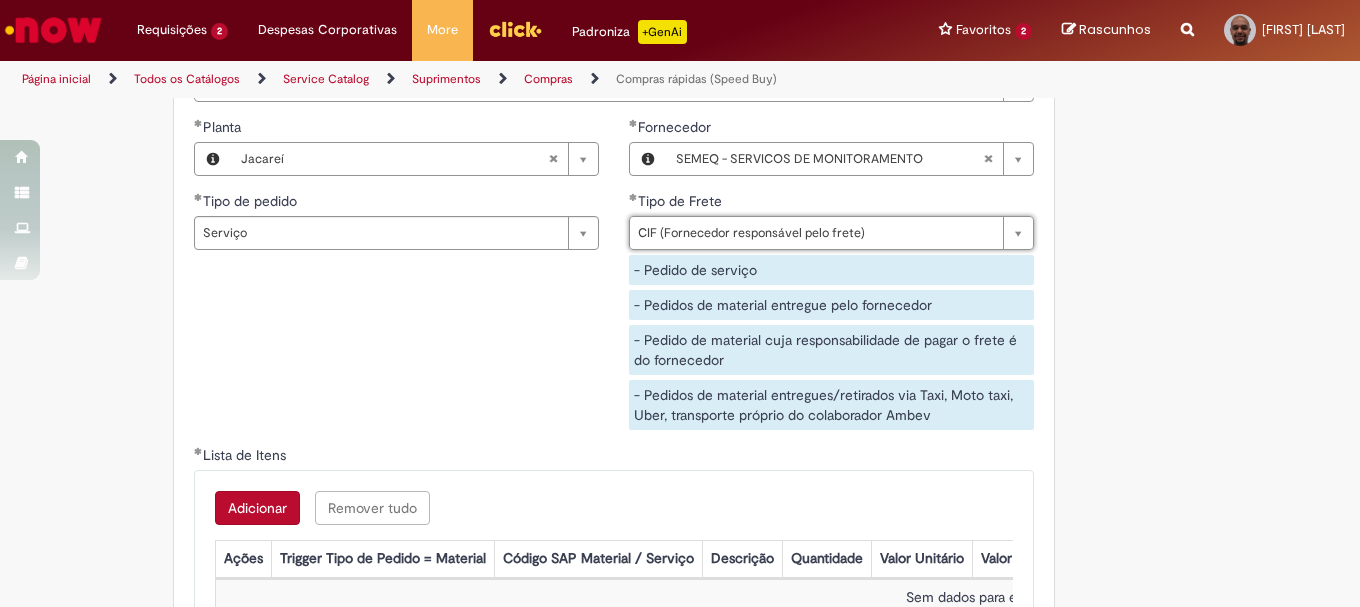 scroll, scrollTop: 3300, scrollLeft: 0, axis: vertical 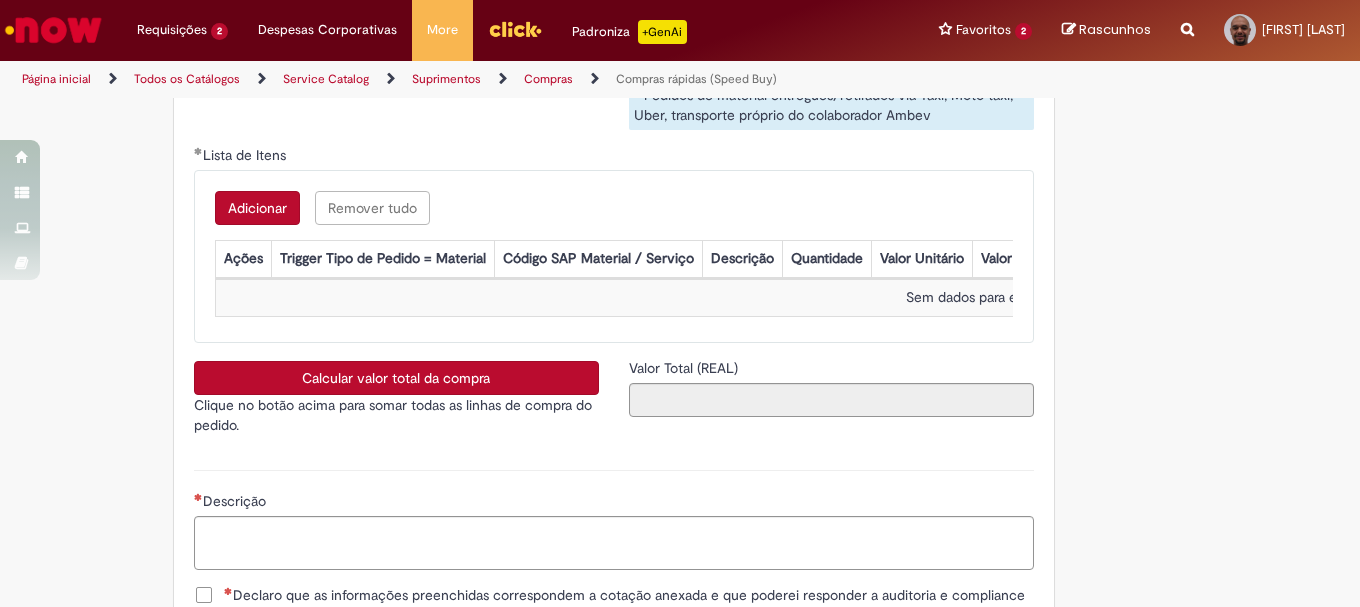 click on "Adicionar" at bounding box center (257, 208) 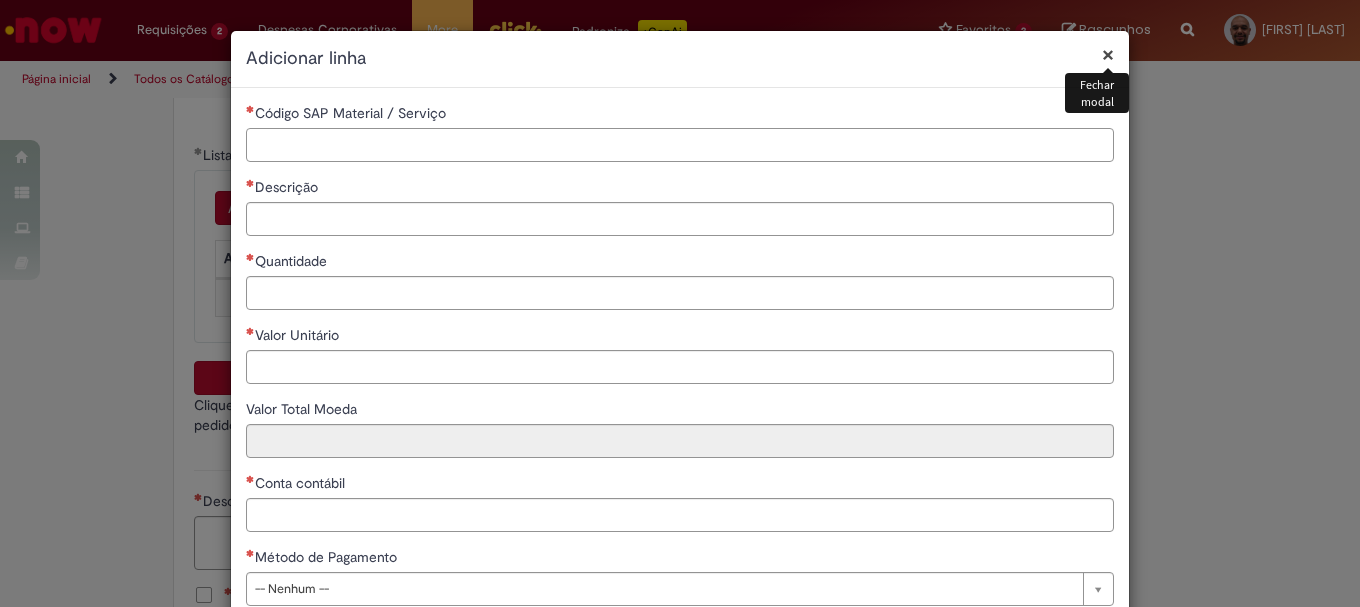 click on "Código SAP Material / Serviço" at bounding box center (680, 145) 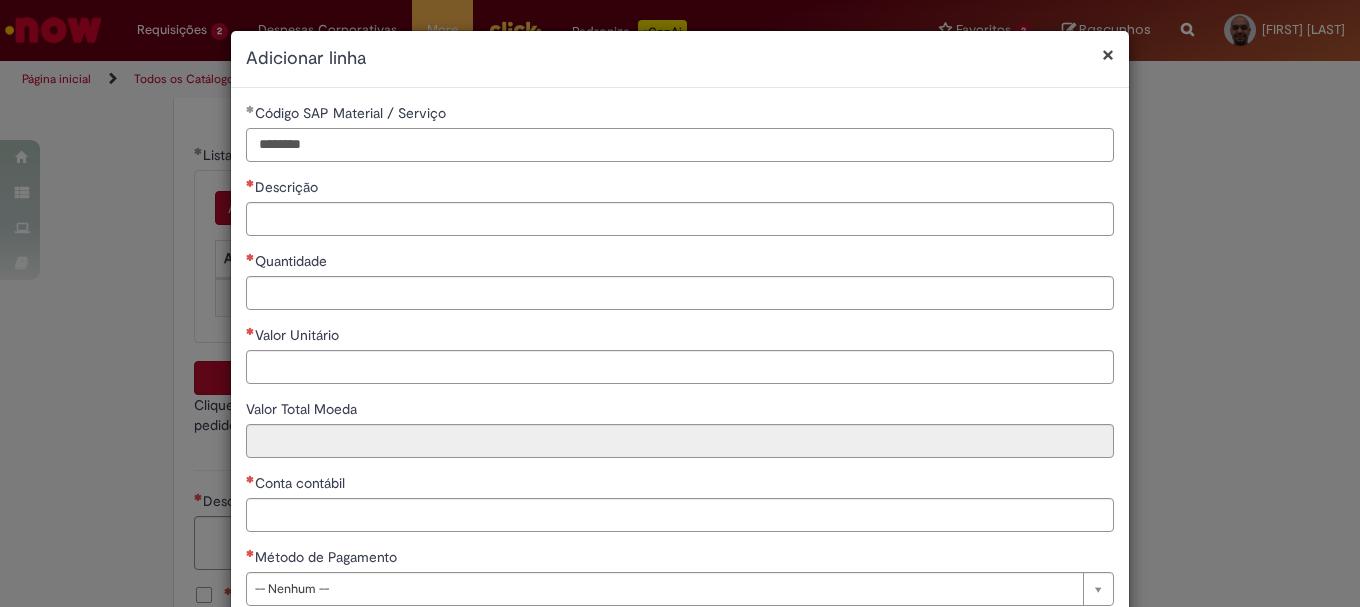type on "********" 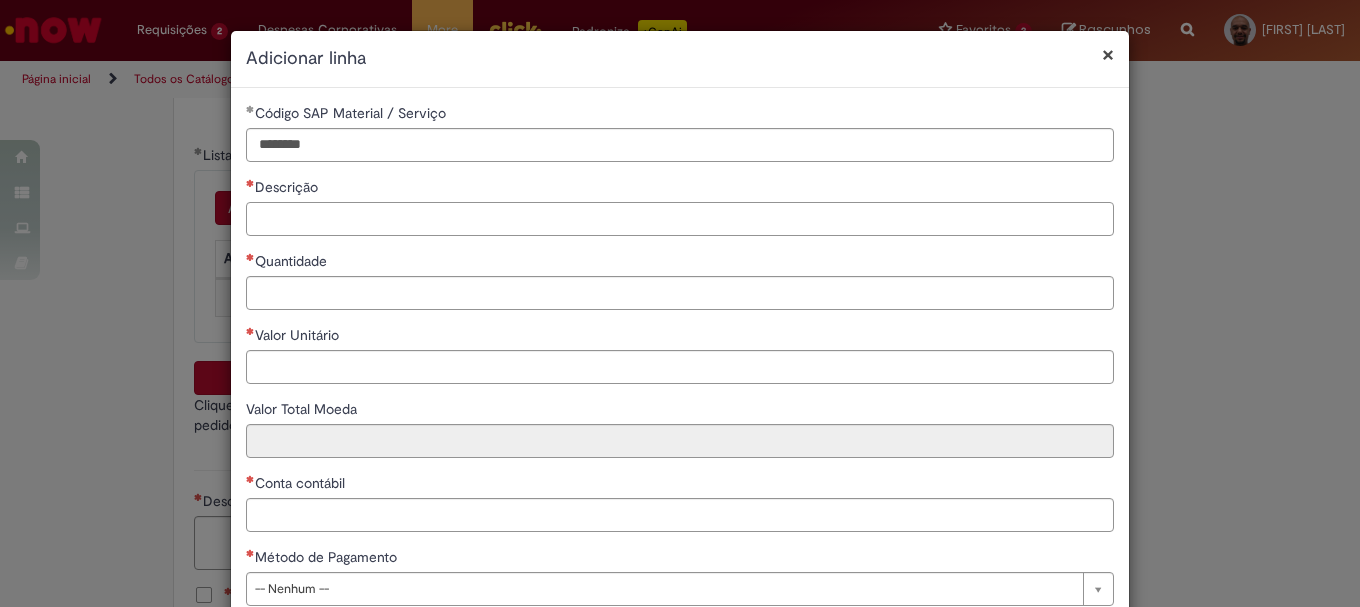 click on "Descrição" at bounding box center [680, 219] 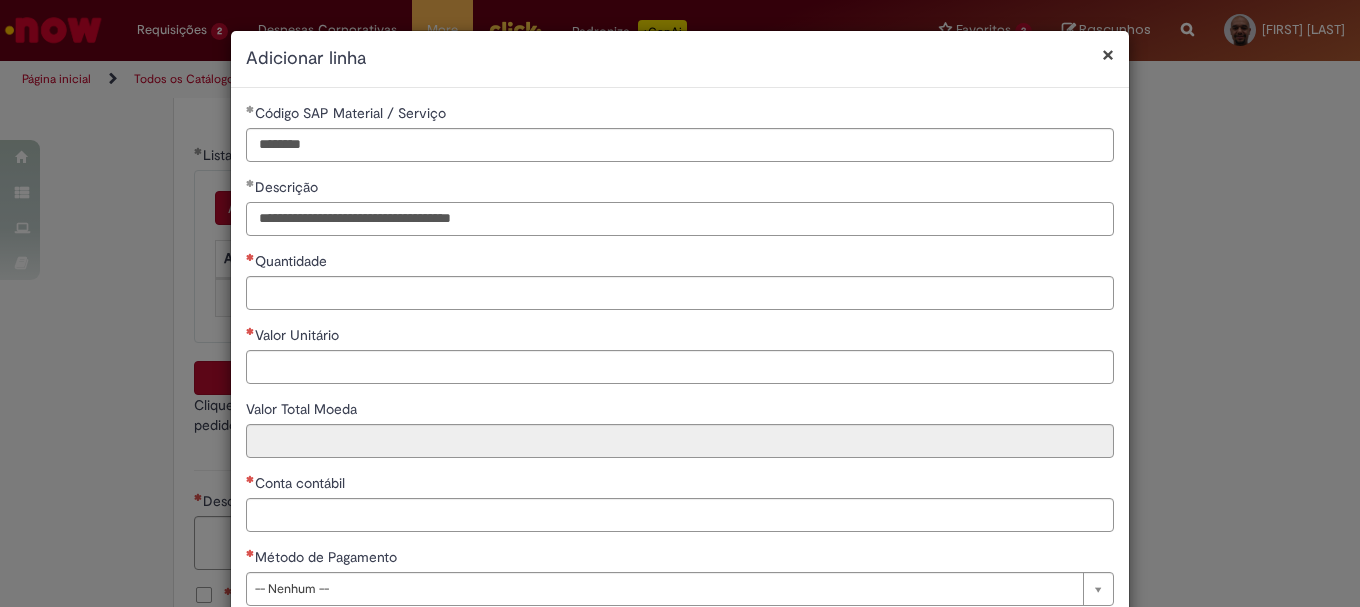 type on "**********" 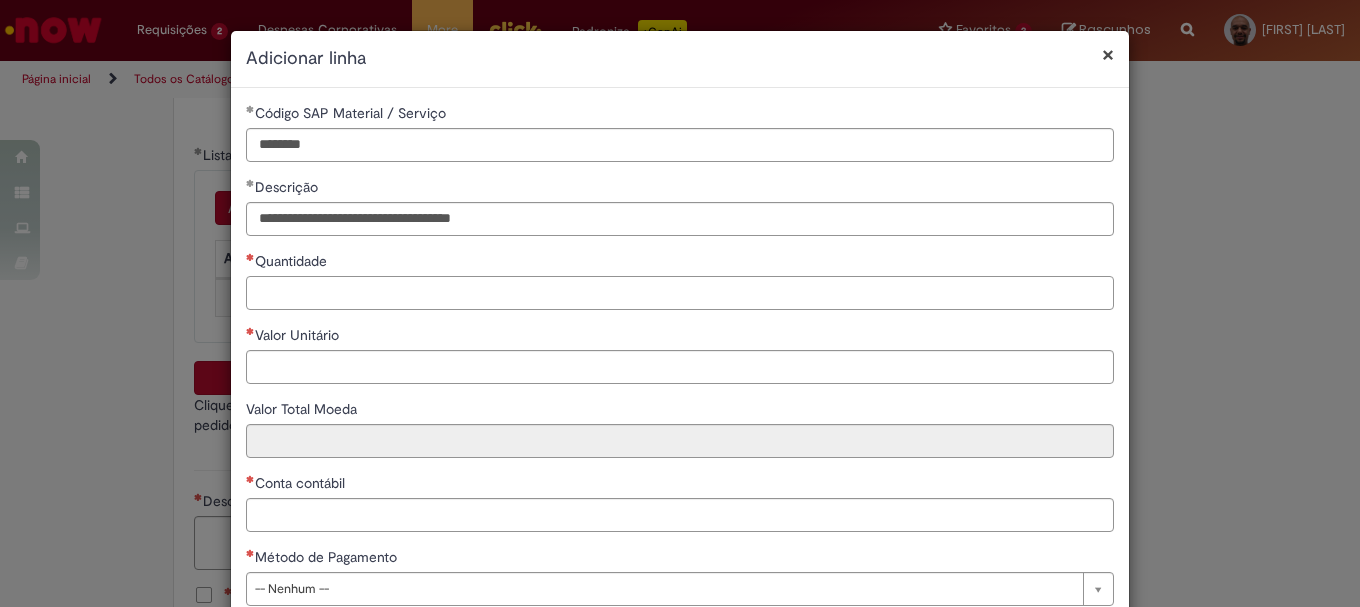 click on "Quantidade" at bounding box center (680, 293) 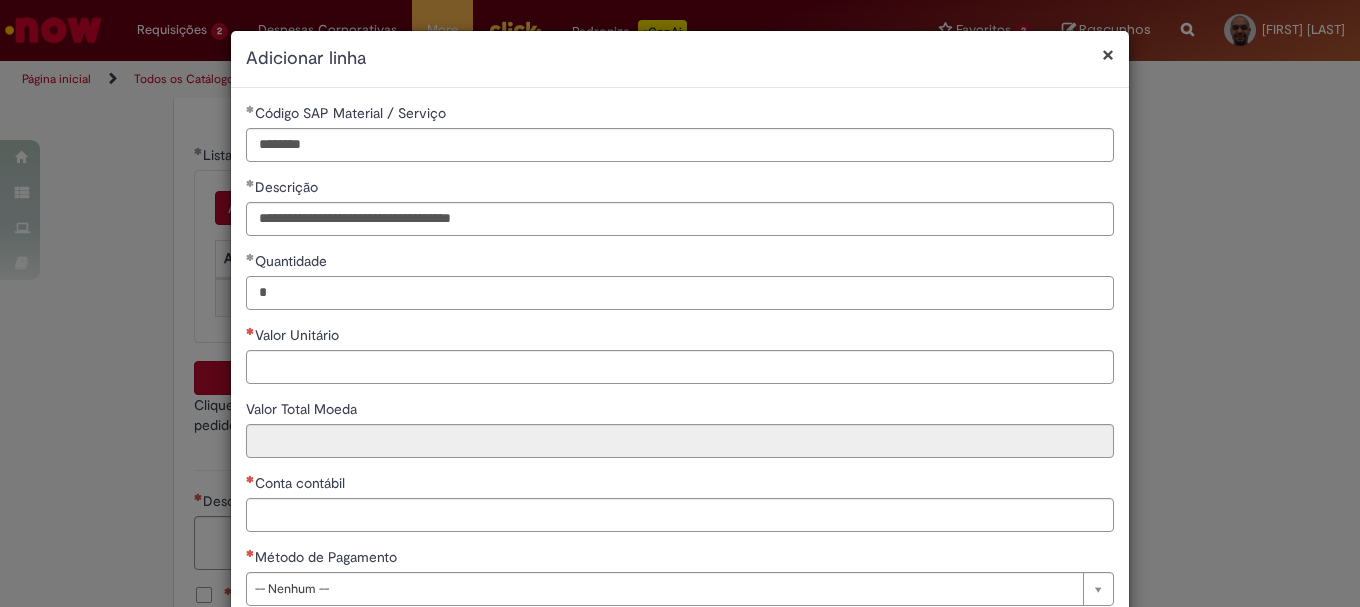 type on "*" 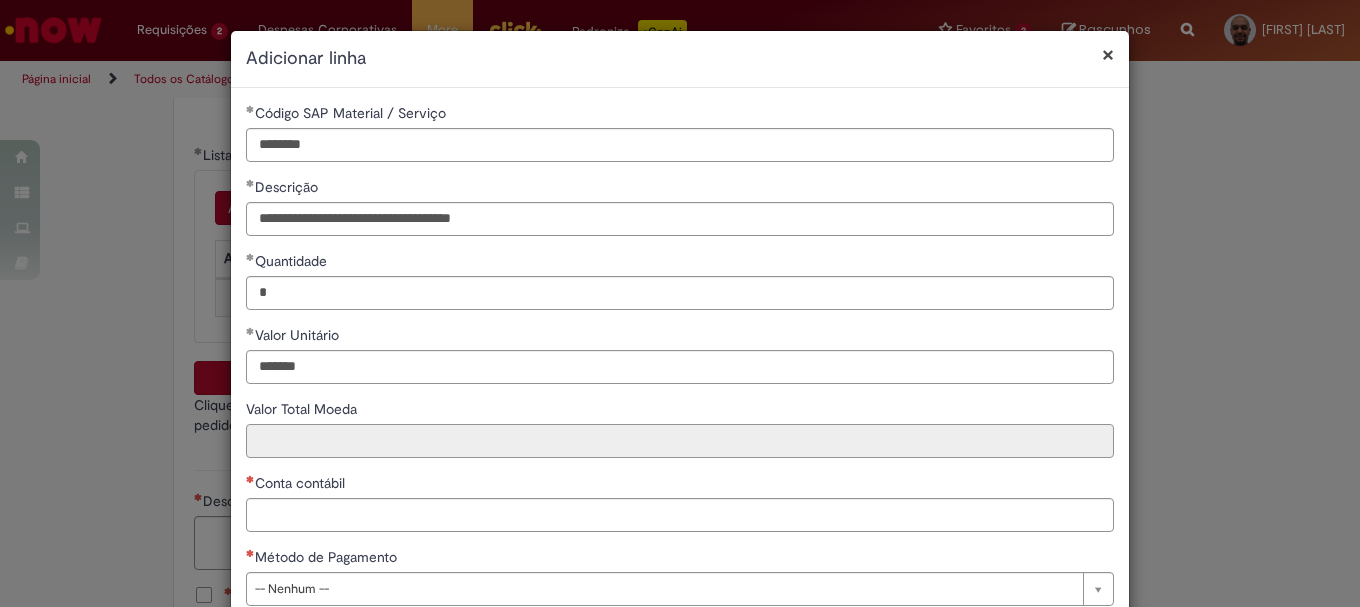 type on "********" 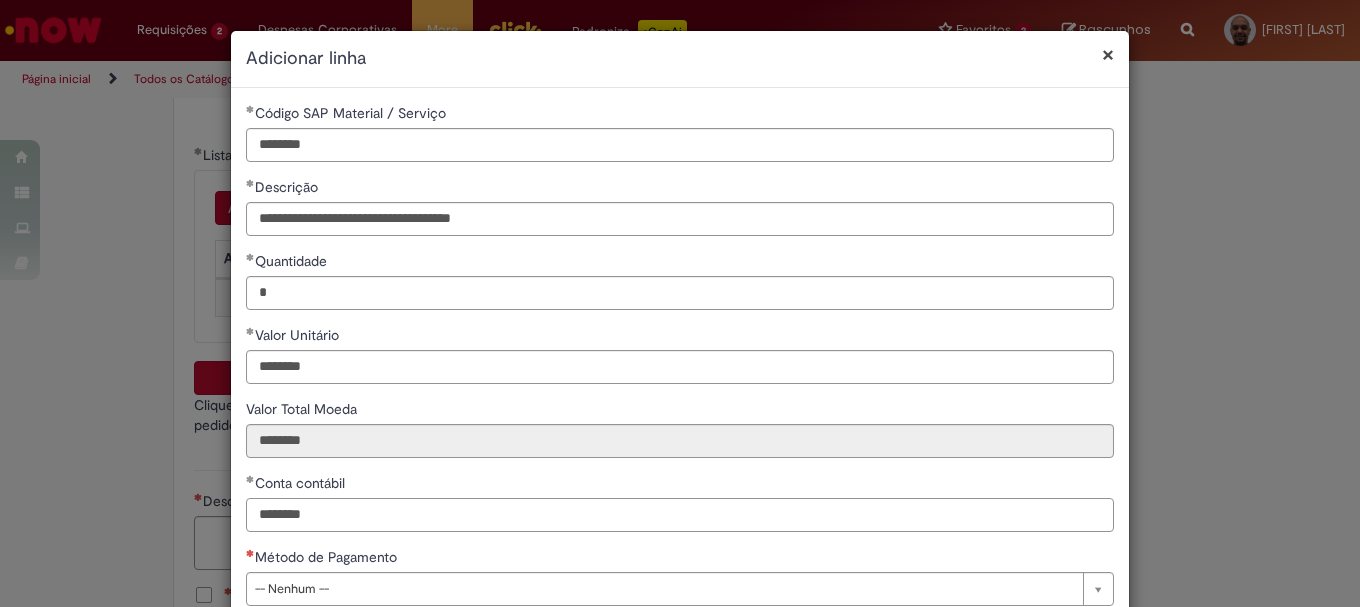 type on "********" 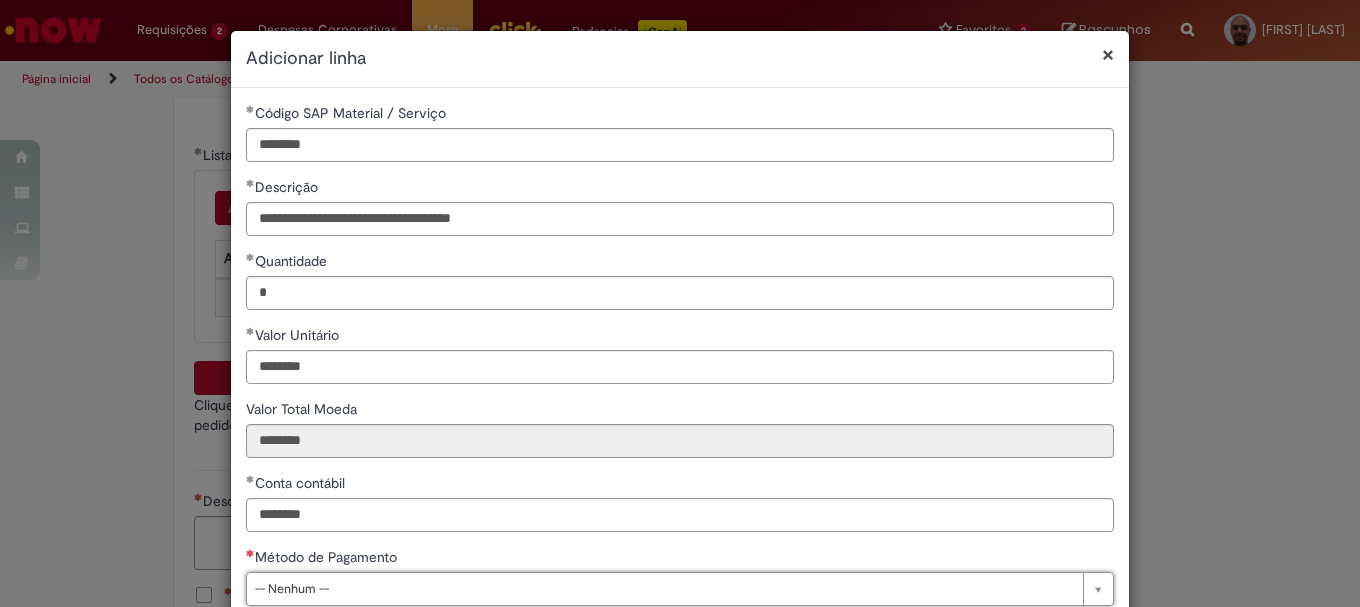 scroll, scrollTop: 125, scrollLeft: 0, axis: vertical 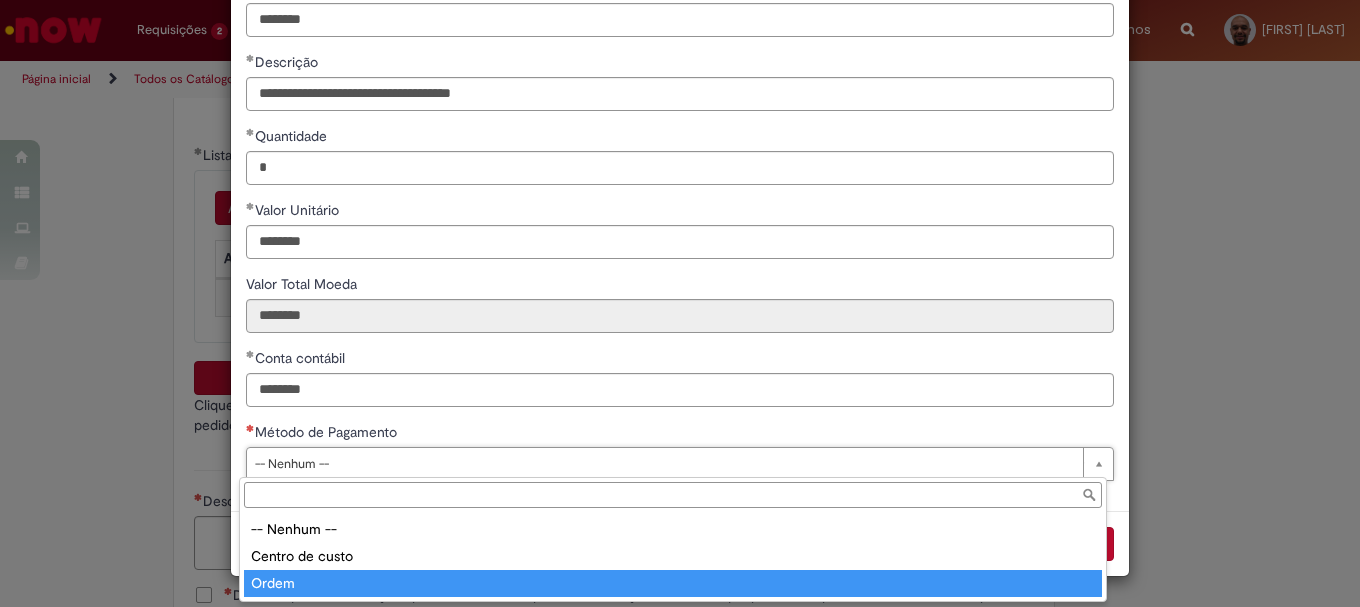 type on "*****" 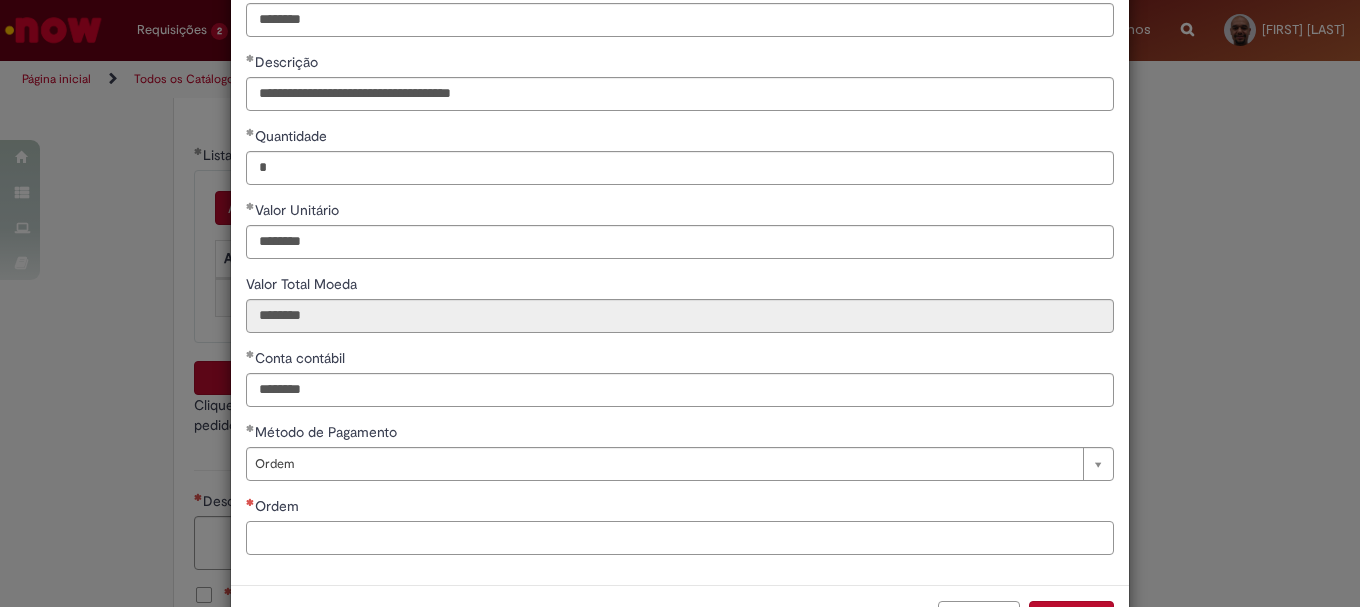 click on "Ordem" at bounding box center [680, 538] 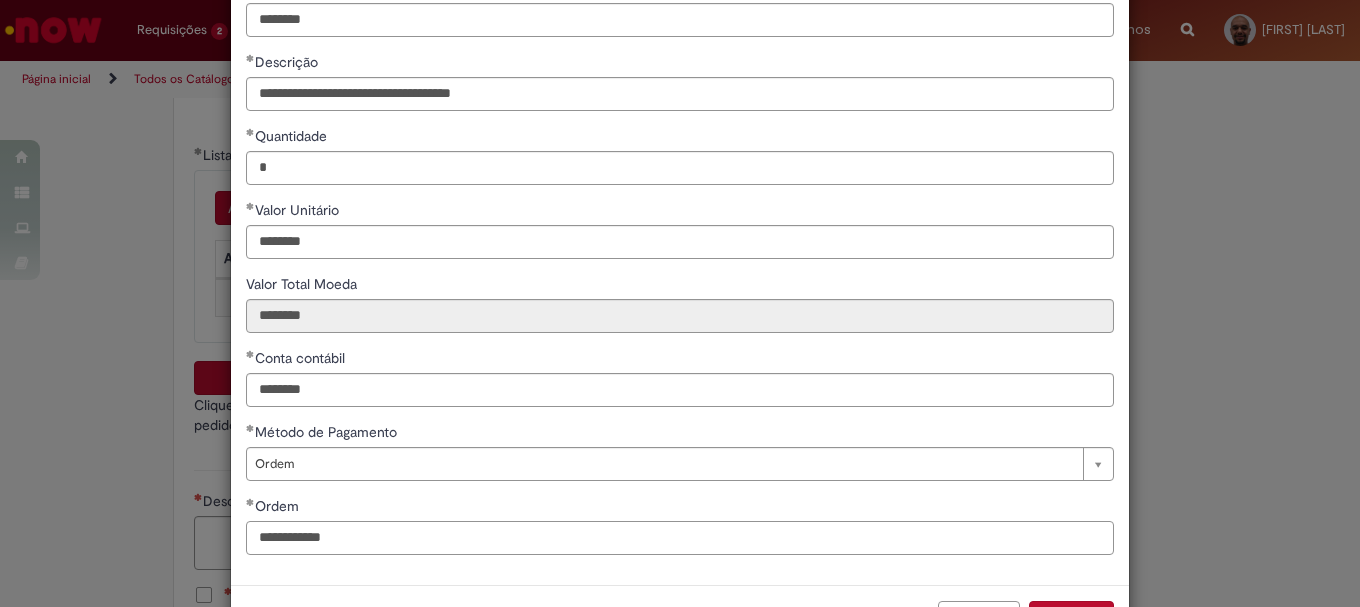 scroll, scrollTop: 199, scrollLeft: 0, axis: vertical 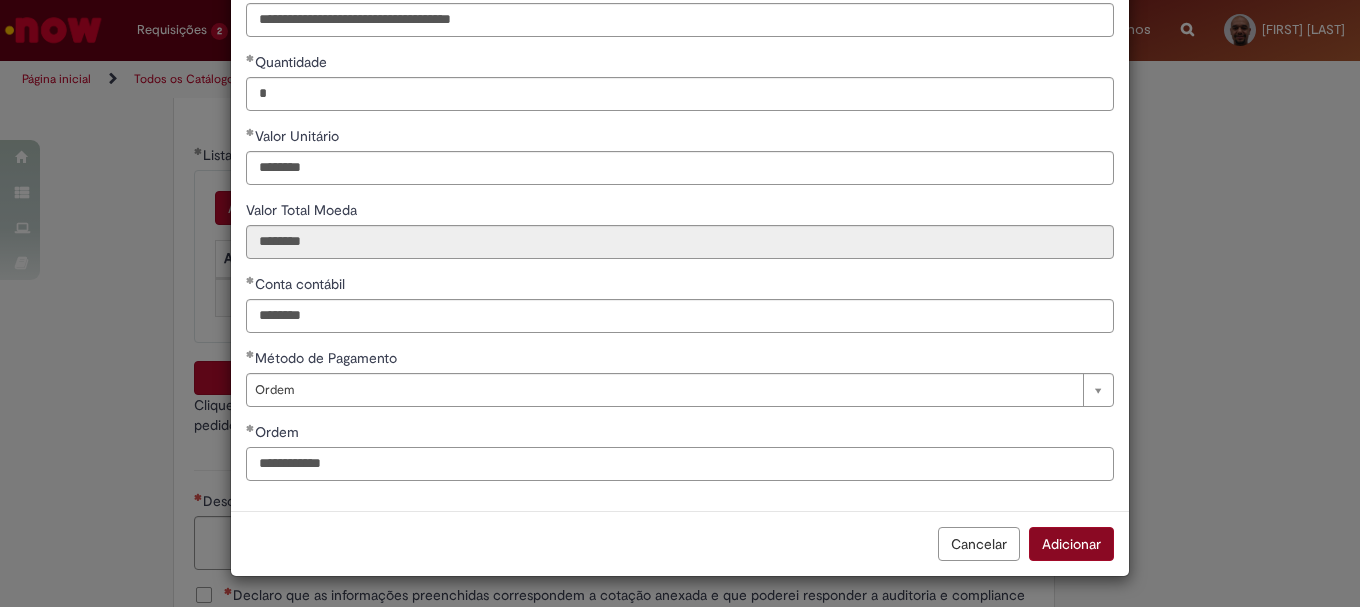 type on "**********" 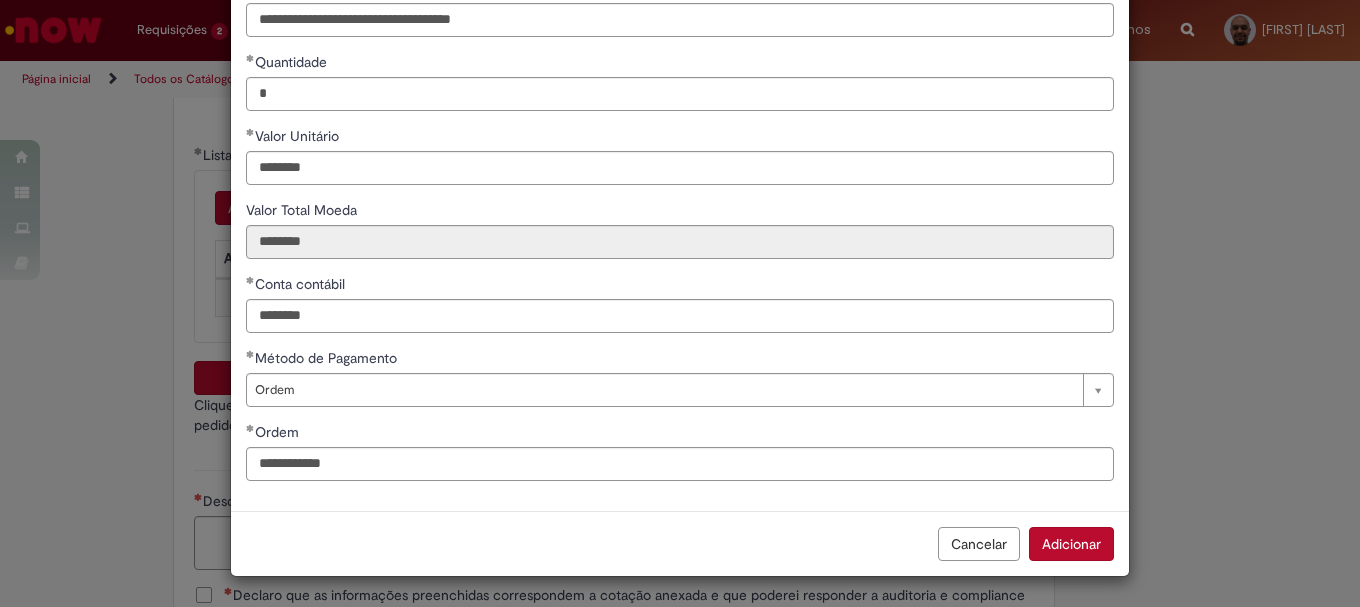 click on "Adicionar" at bounding box center [1071, 544] 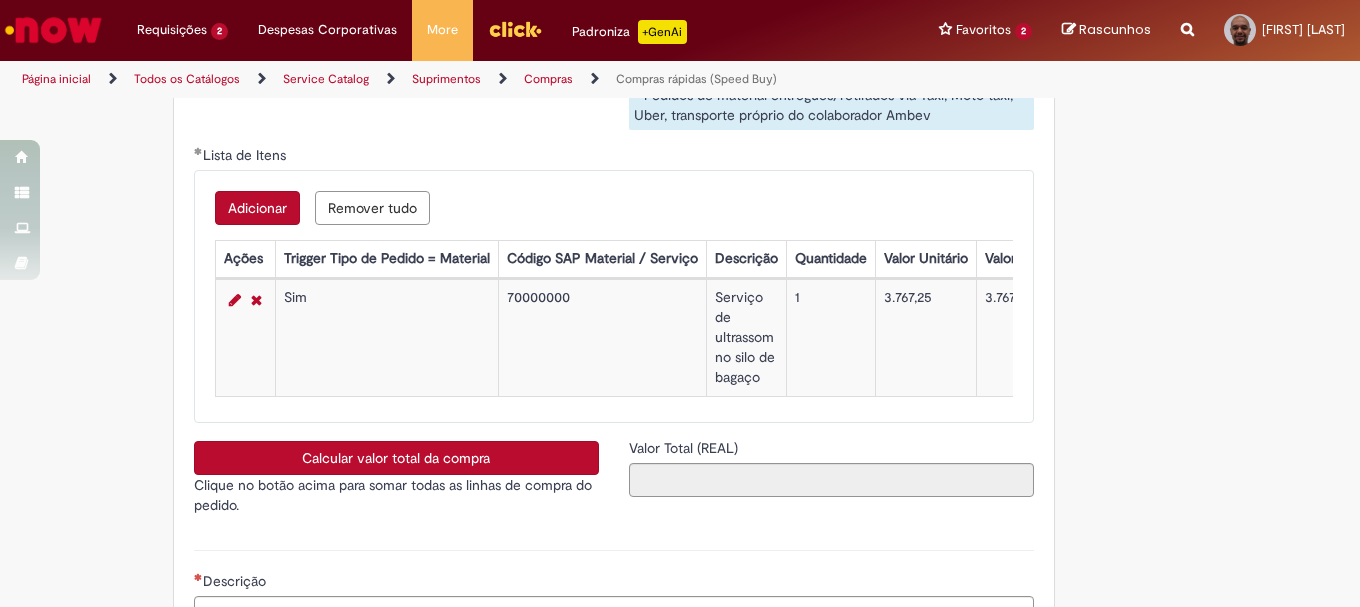 scroll, scrollTop: 3500, scrollLeft: 0, axis: vertical 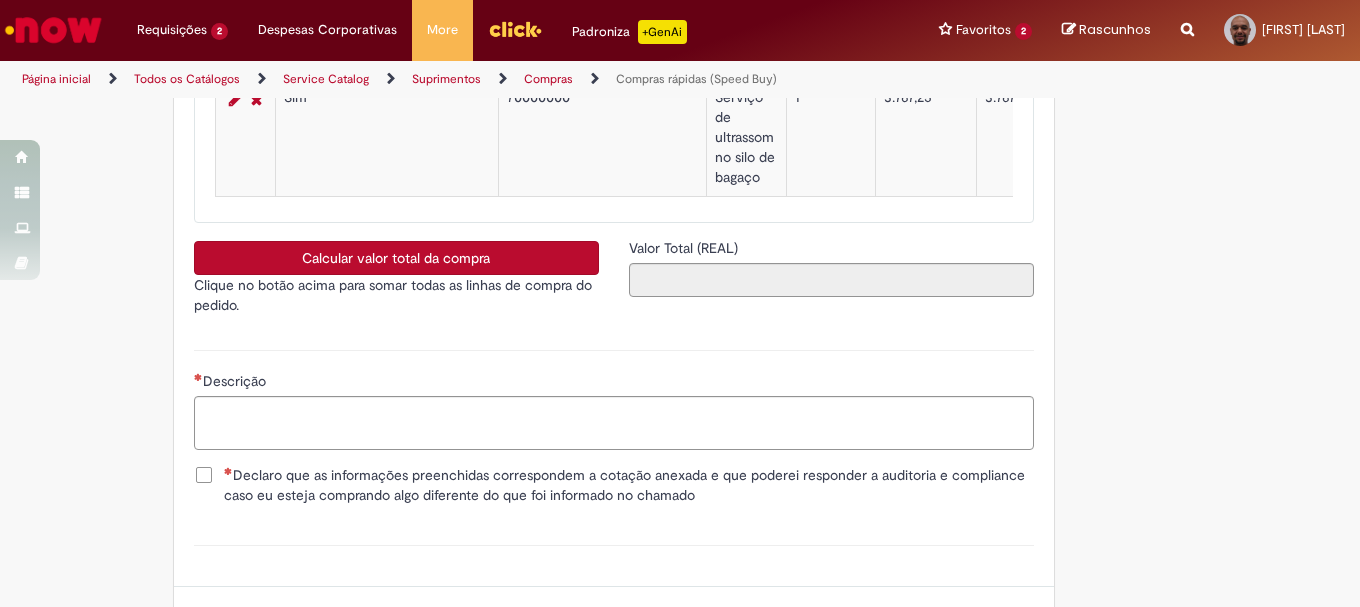 click on "Calcular valor total da compra" at bounding box center (396, 258) 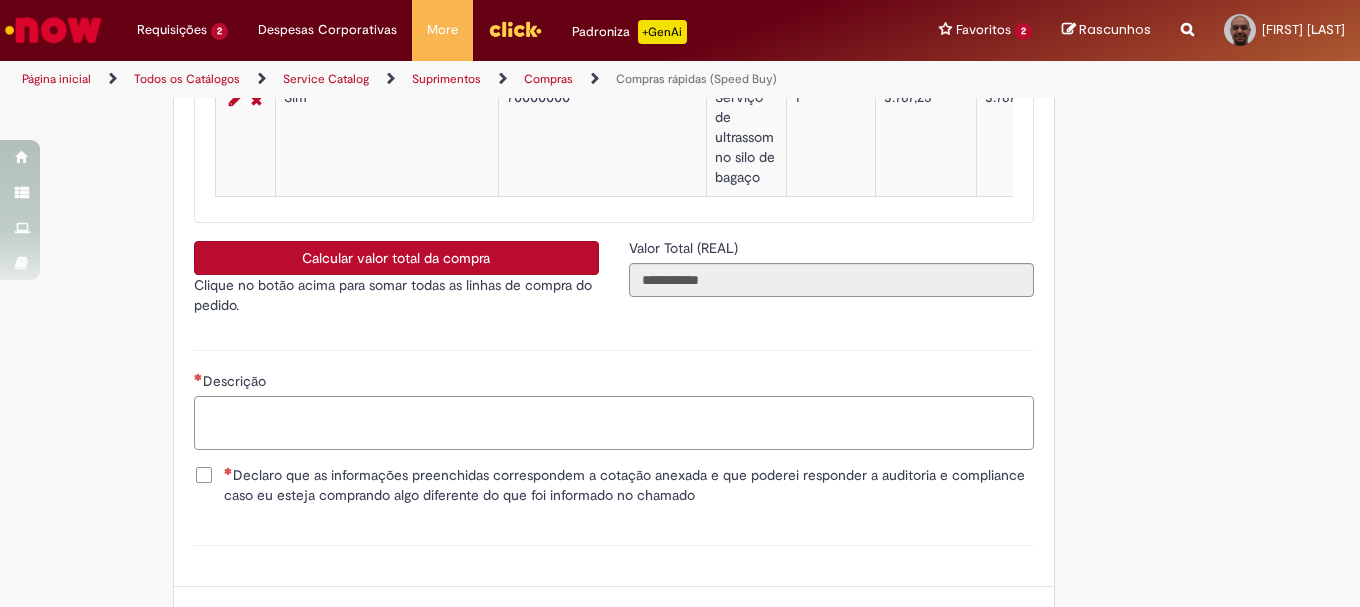 click on "Descrição" at bounding box center [614, 423] 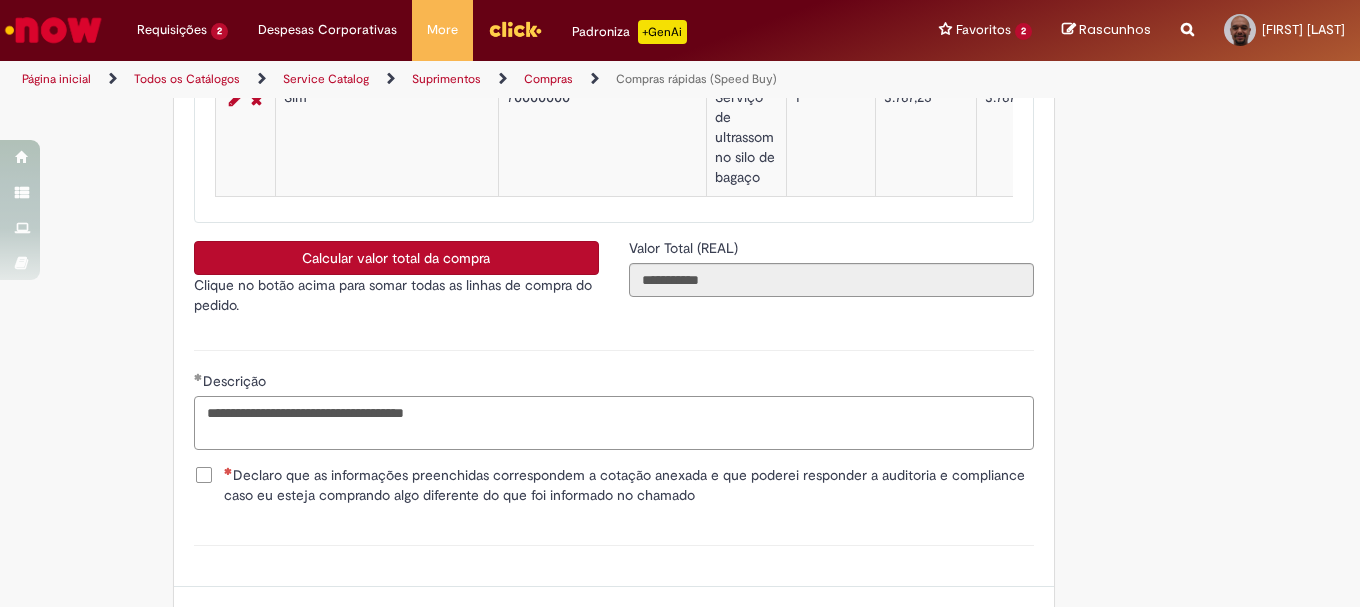 type on "**********" 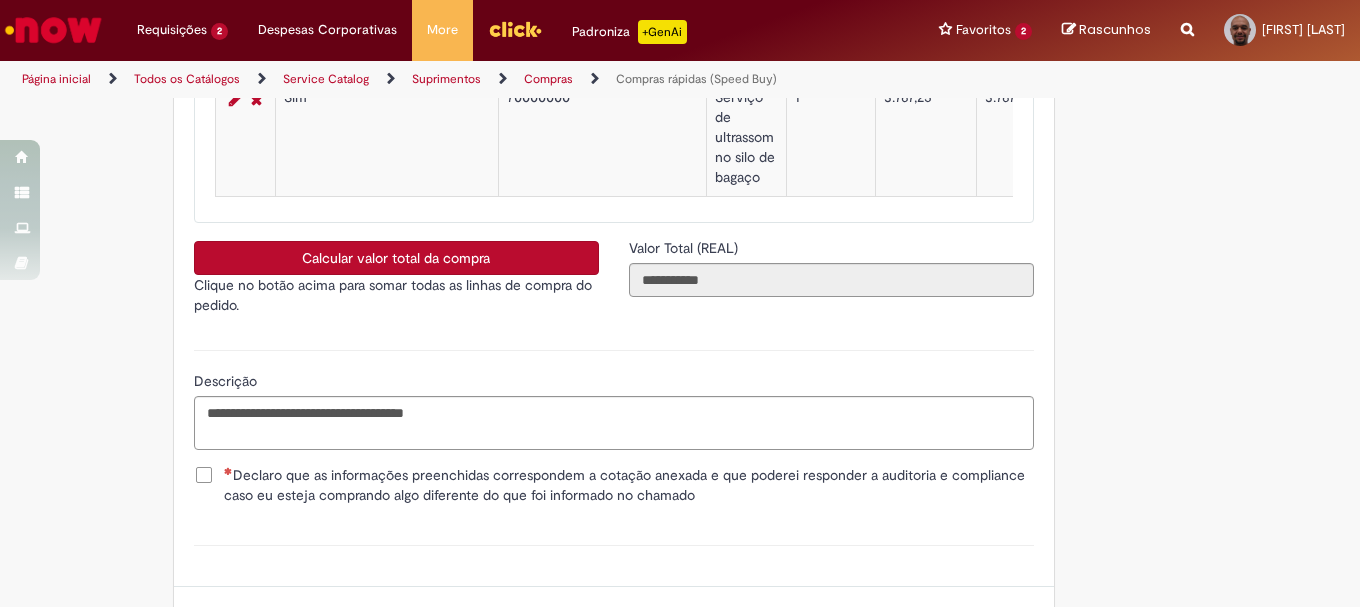 click on "Declaro que as informações preenchidas correspondem a cotação anexada e que poderei responder a auditoria e compliance caso eu esteja comprando algo diferente do que foi informado no chamado" at bounding box center (629, 485) 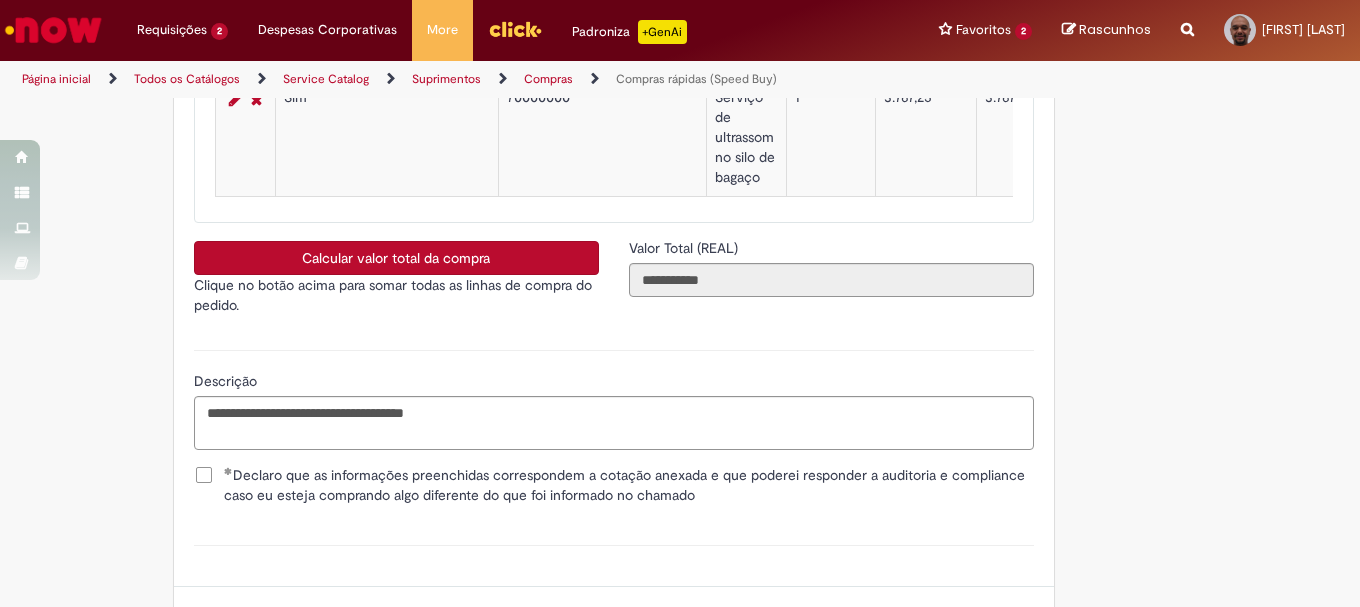 scroll, scrollTop: 3681, scrollLeft: 0, axis: vertical 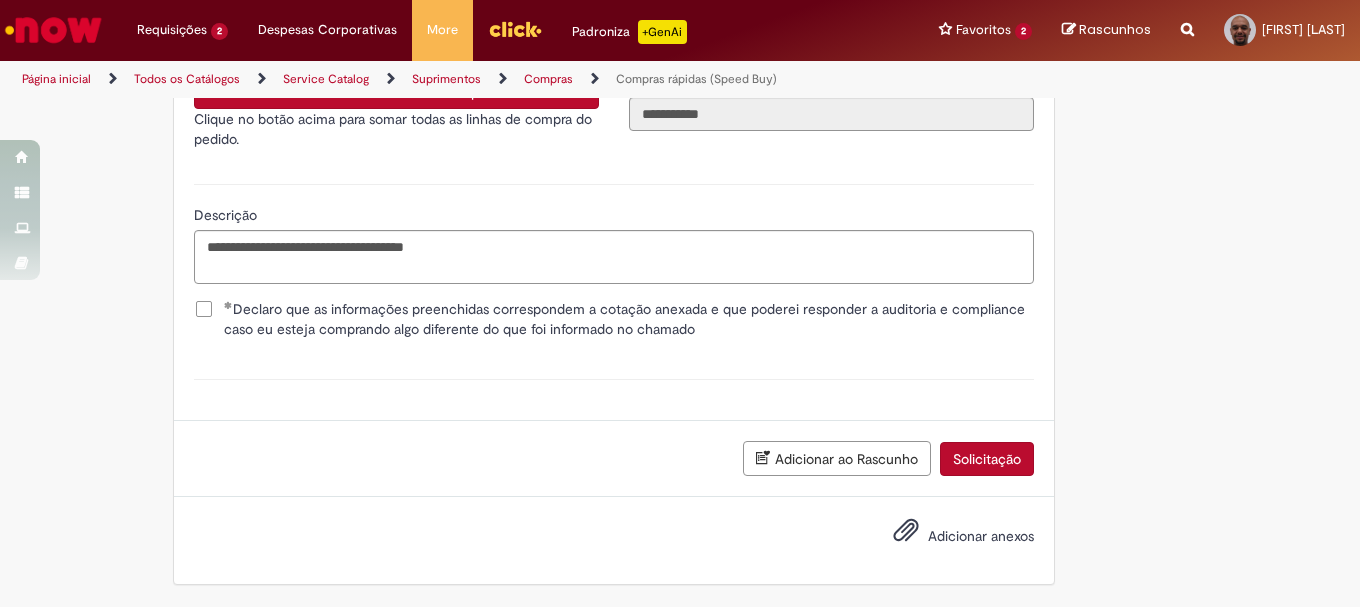 click on "Adicionar anexos" at bounding box center [981, 536] 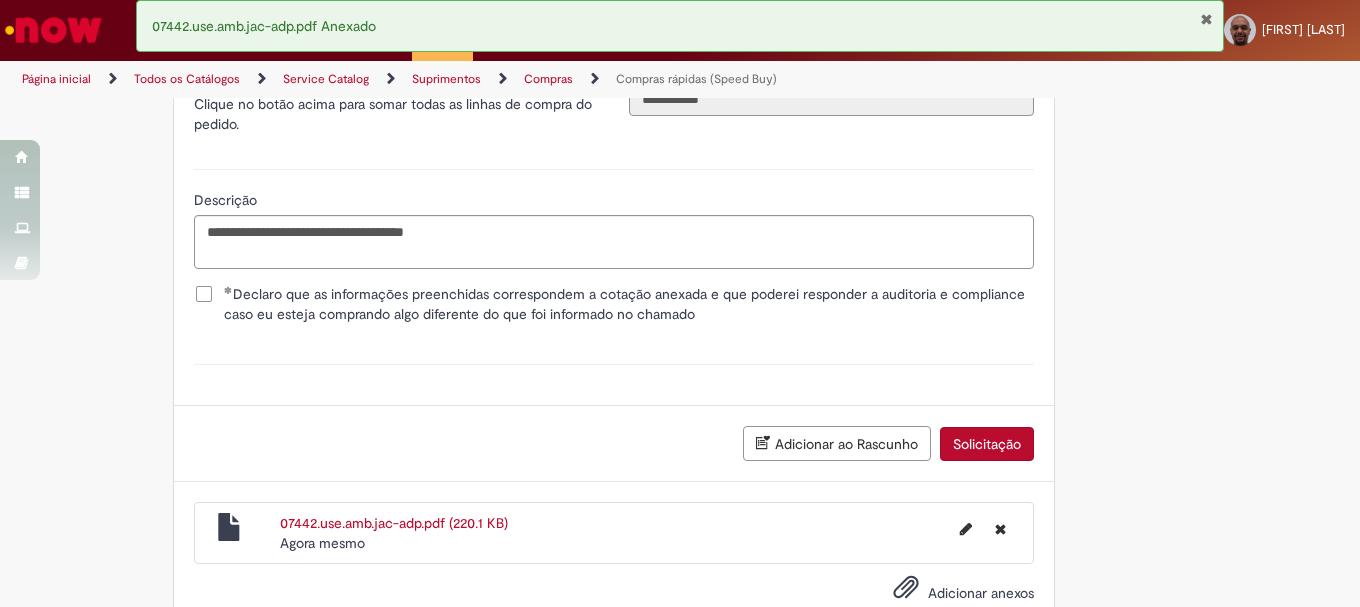 scroll, scrollTop: 3753, scrollLeft: 0, axis: vertical 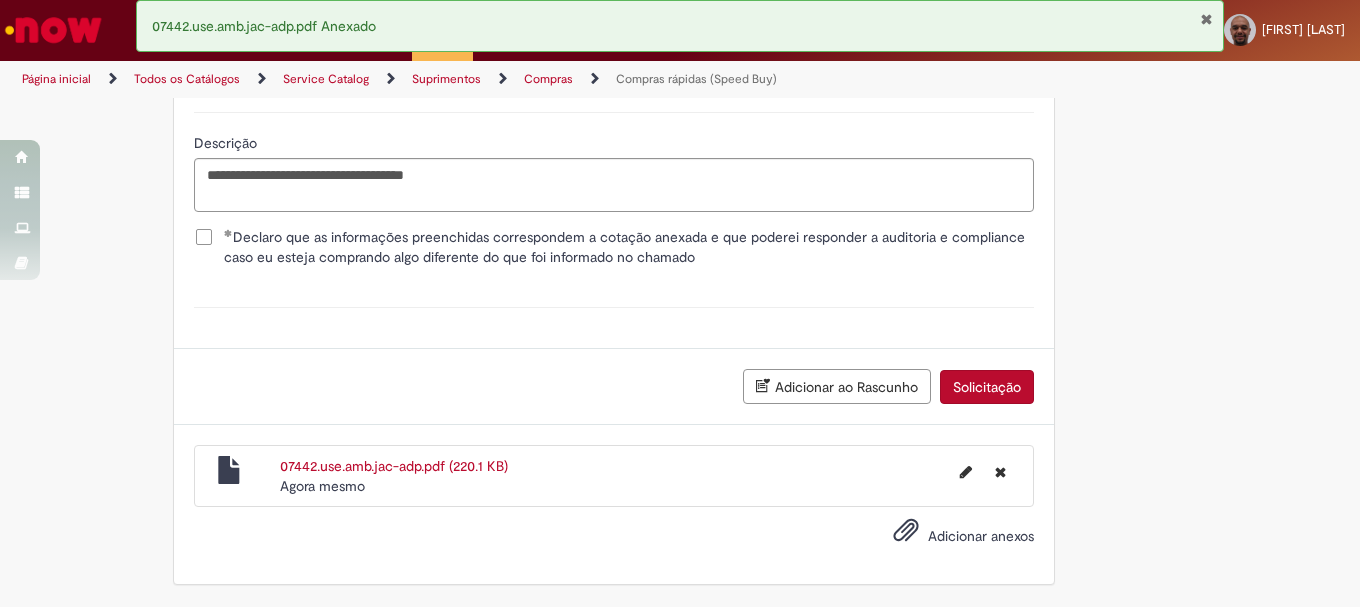click on "07442.use.amb.jac-adp.pdf (220.1 KB)" at bounding box center (394, 466) 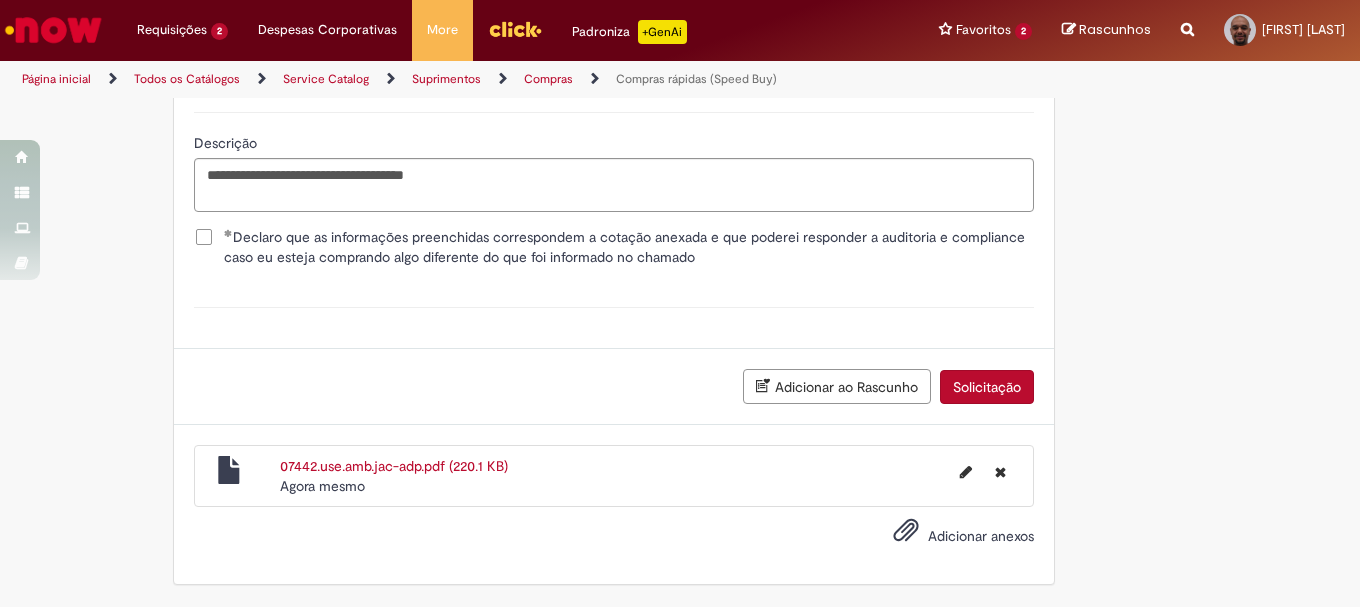 click on "Solicitação" at bounding box center [987, 387] 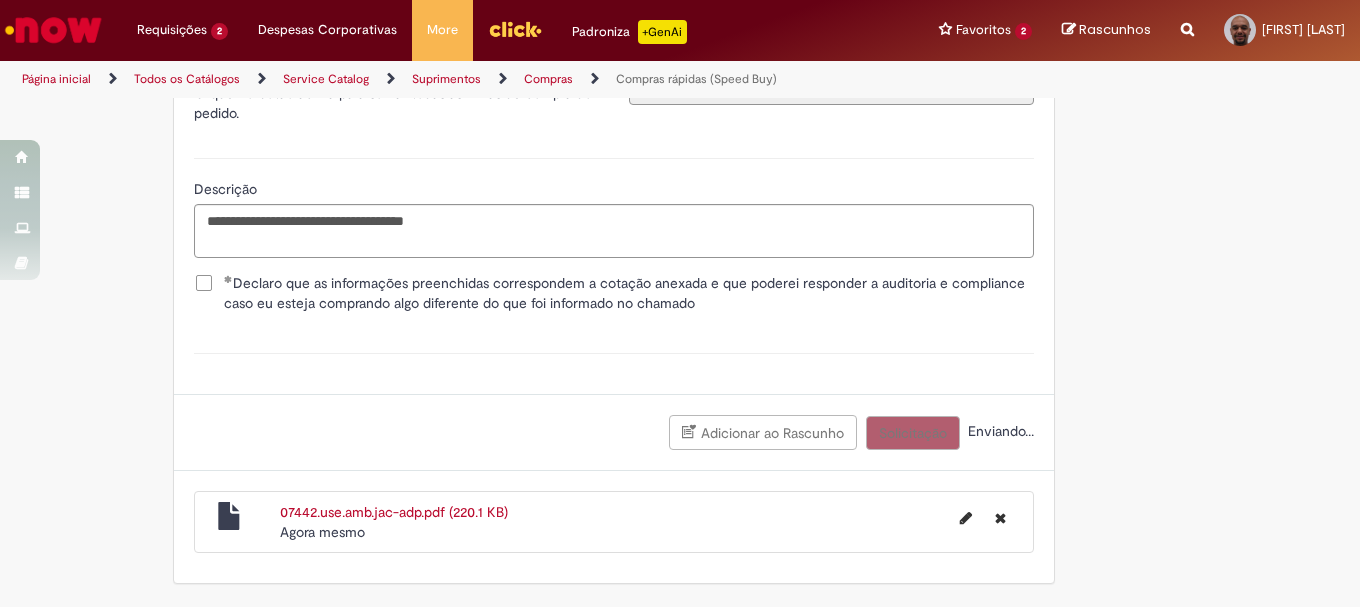 scroll, scrollTop: 3707, scrollLeft: 0, axis: vertical 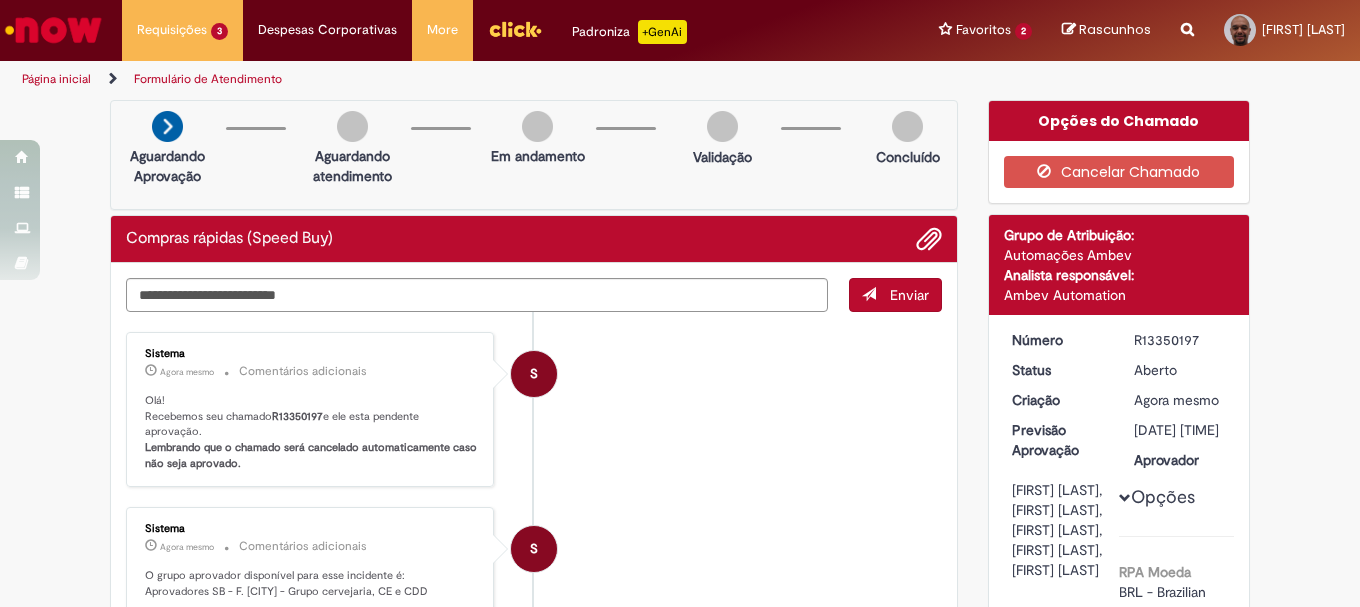 click on "Página inicial" at bounding box center [56, 79] 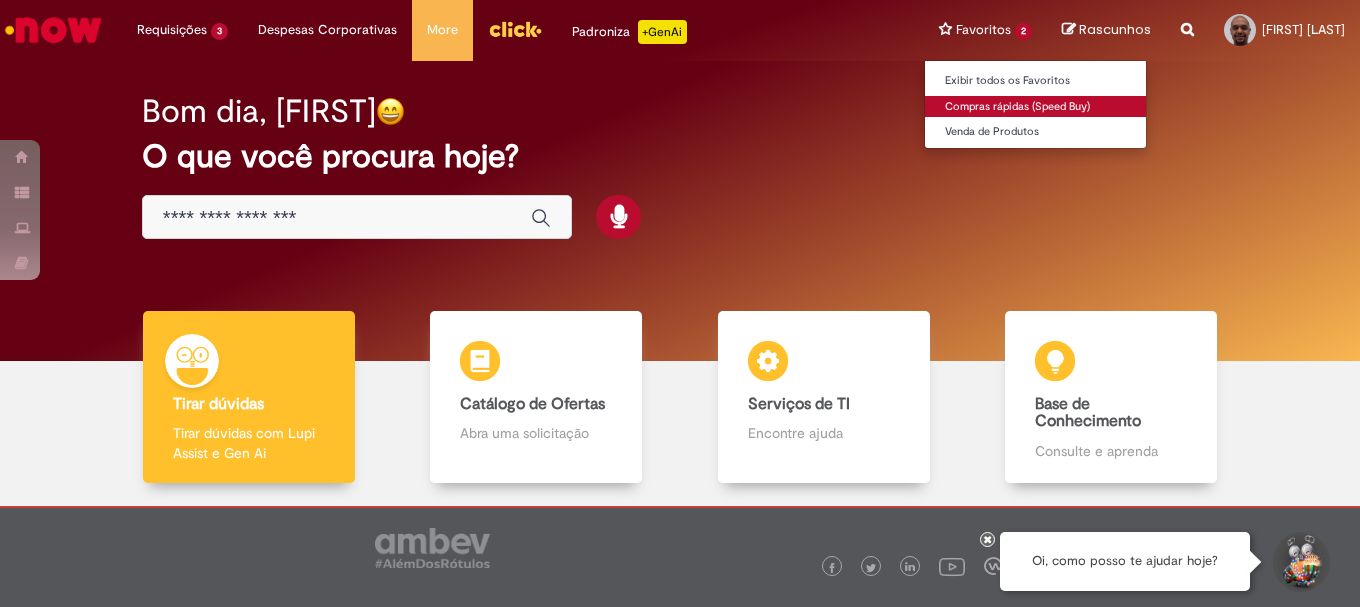 click on "Compras rápidas (Speed Buy)" at bounding box center [1035, 107] 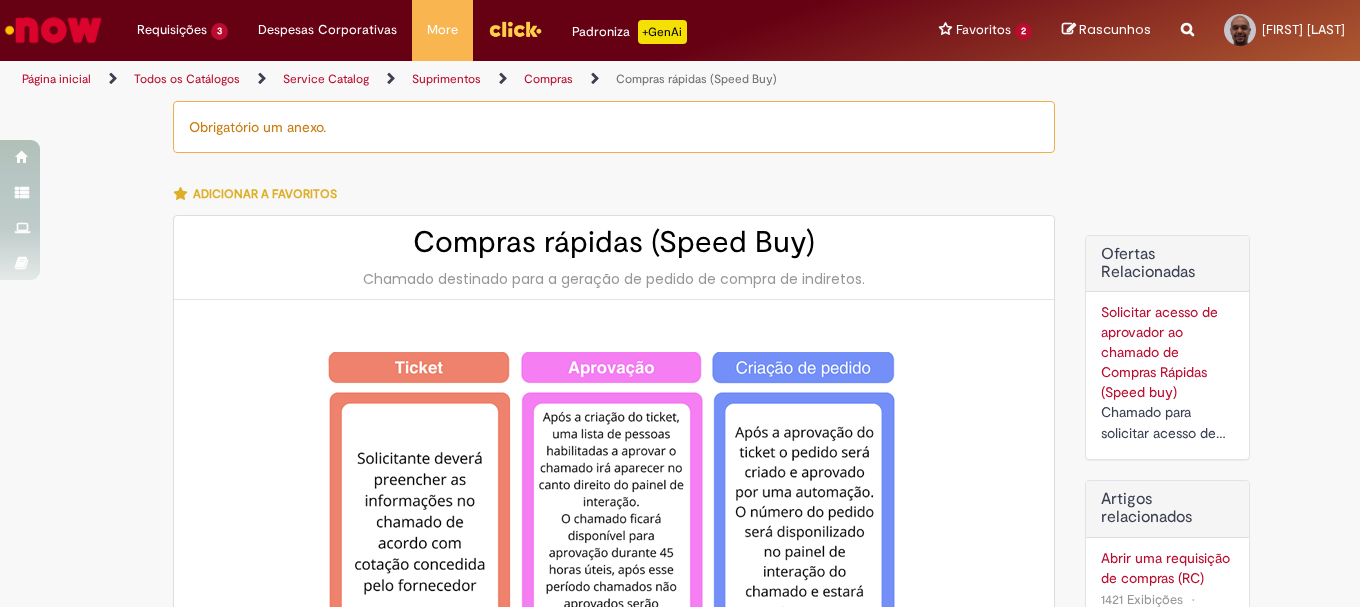 type on "********" 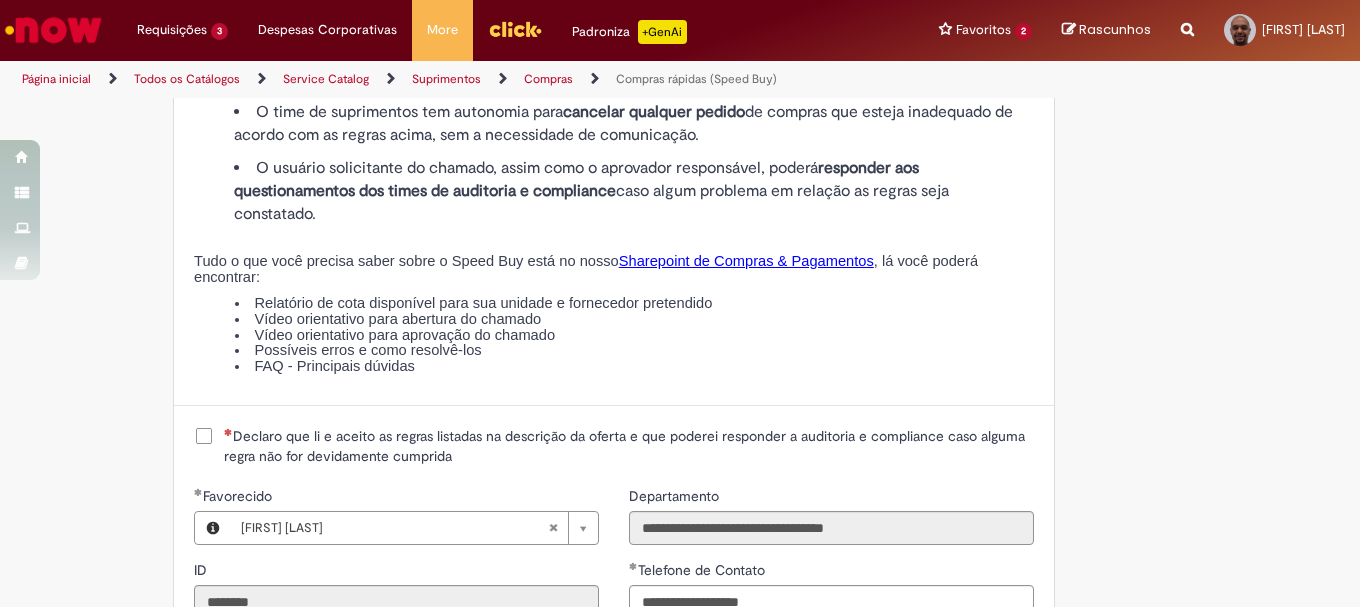 scroll, scrollTop: 2500, scrollLeft: 0, axis: vertical 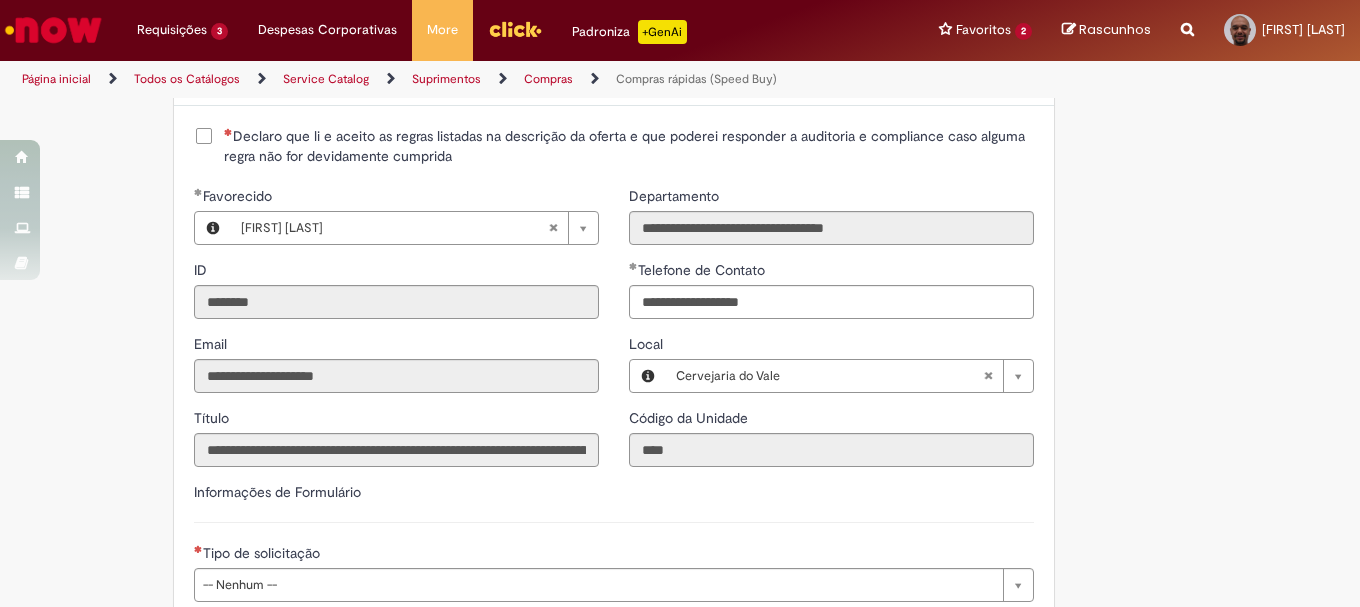 click on "Declaro que li e aceito as regras listadas na descrição da oferta e que poderei responder a auditoria e compliance caso alguma regra não for devidamente cumprida" at bounding box center [629, 146] 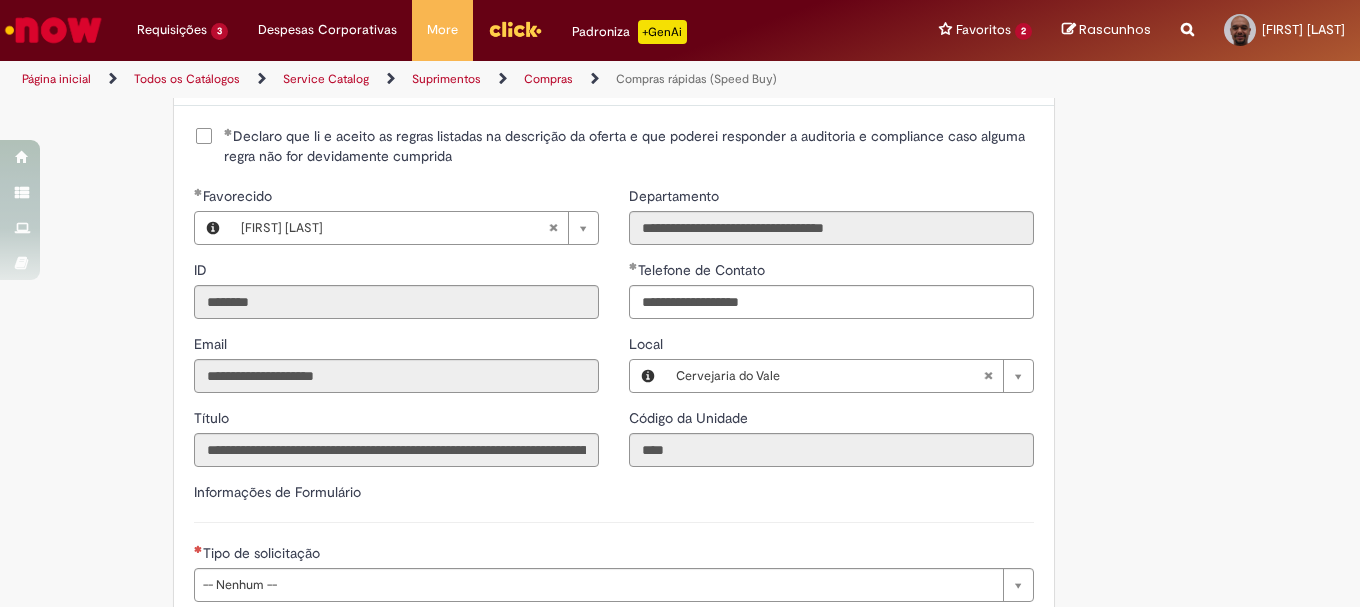 scroll, scrollTop: 2700, scrollLeft: 0, axis: vertical 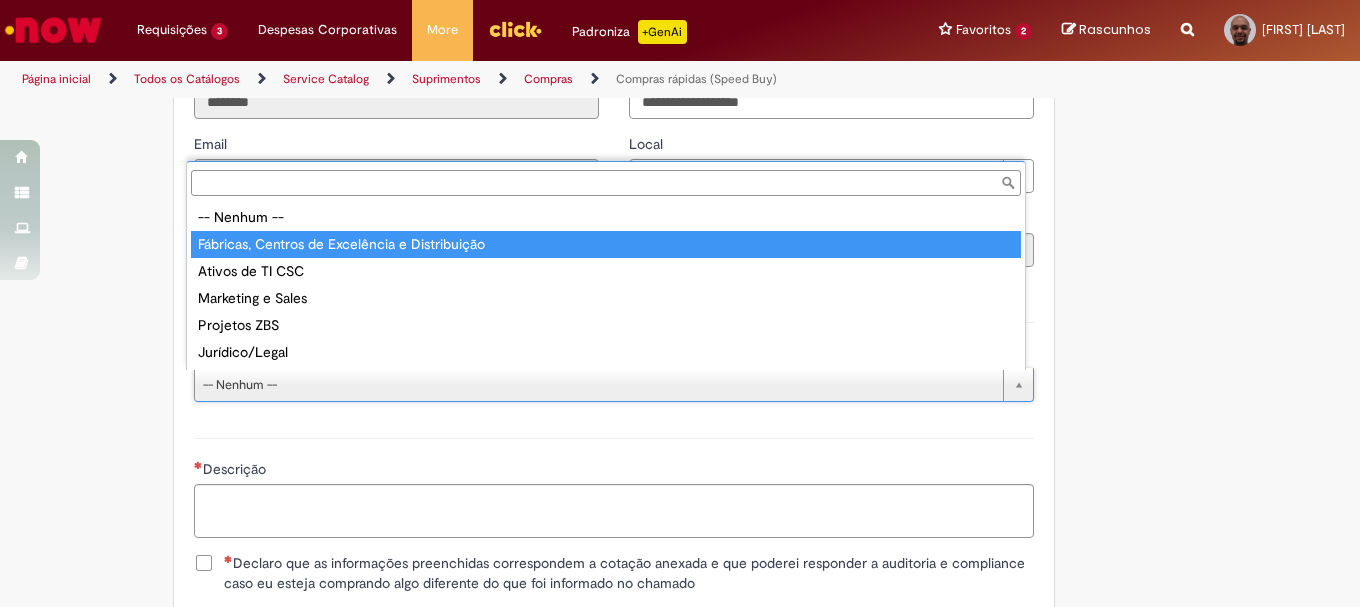 type on "**********" 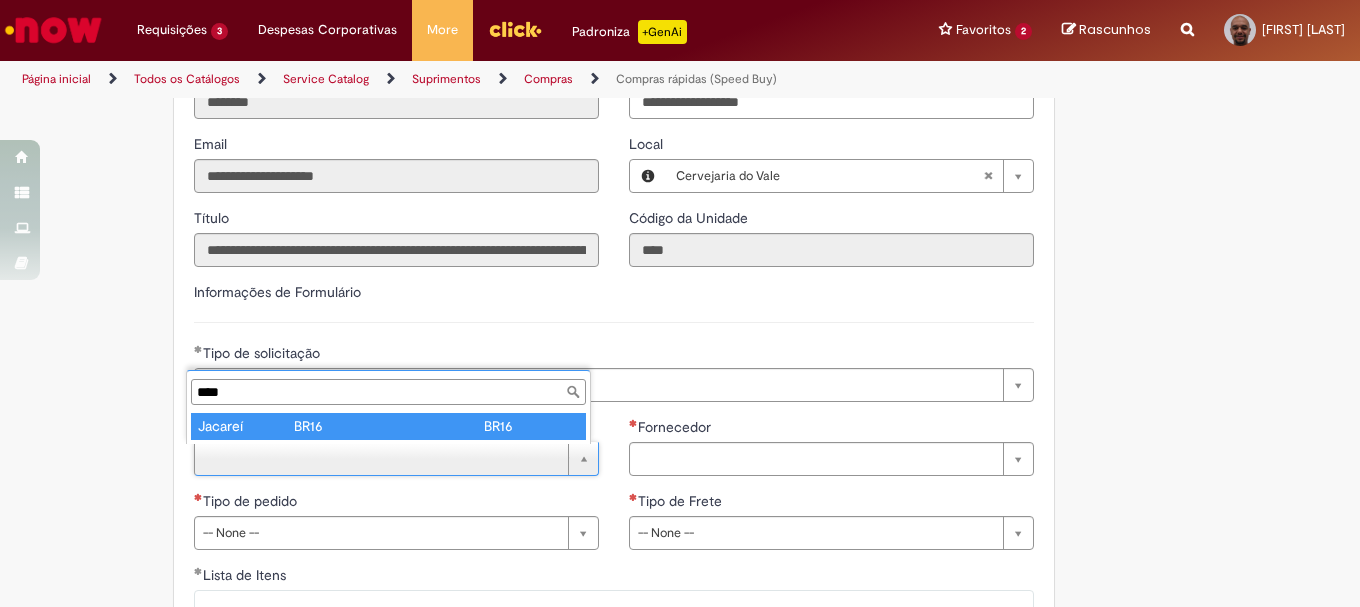 type on "****" 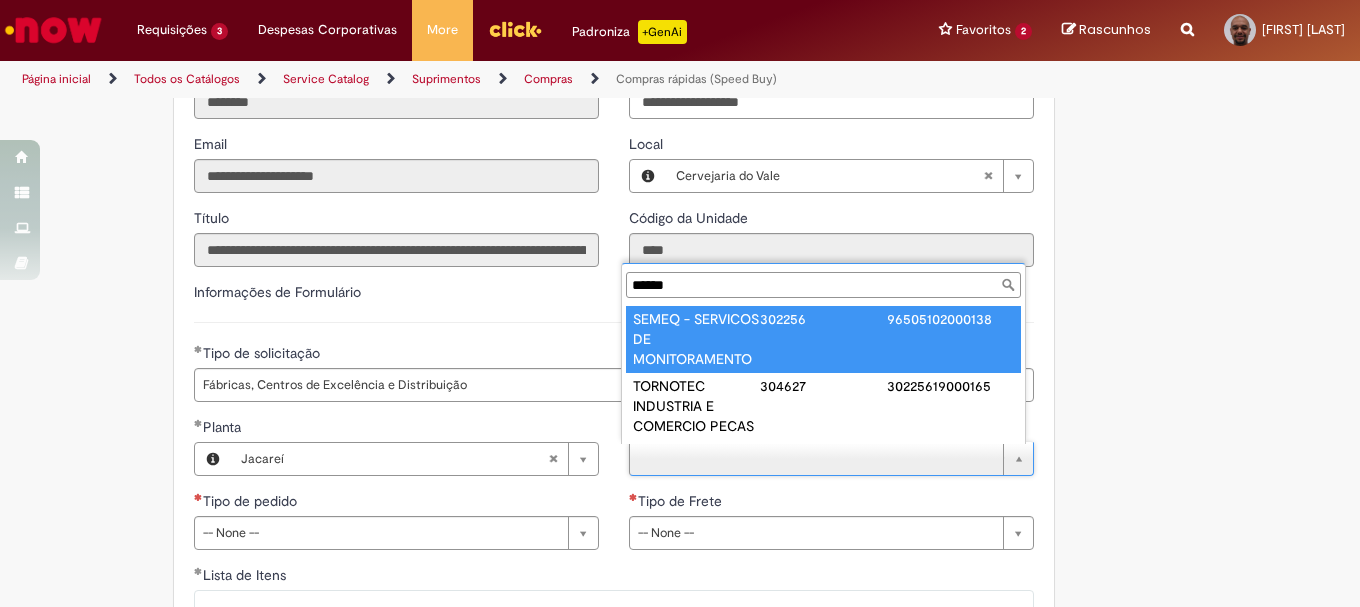 type on "******" 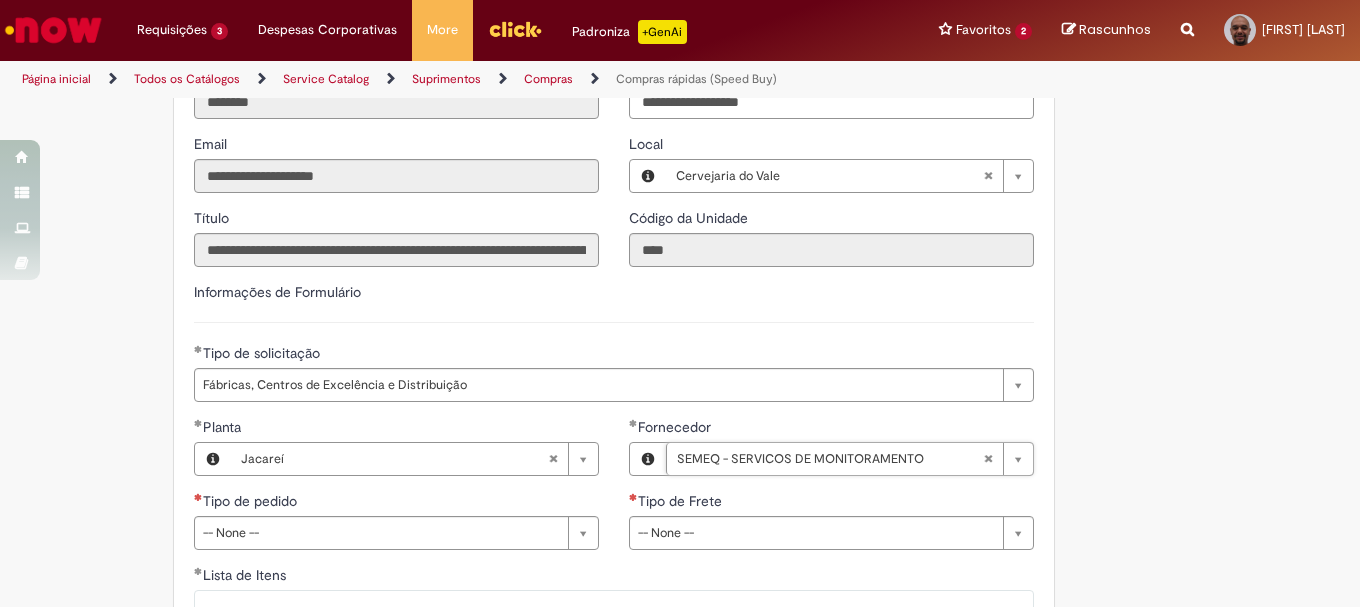 scroll, scrollTop: 2900, scrollLeft: 0, axis: vertical 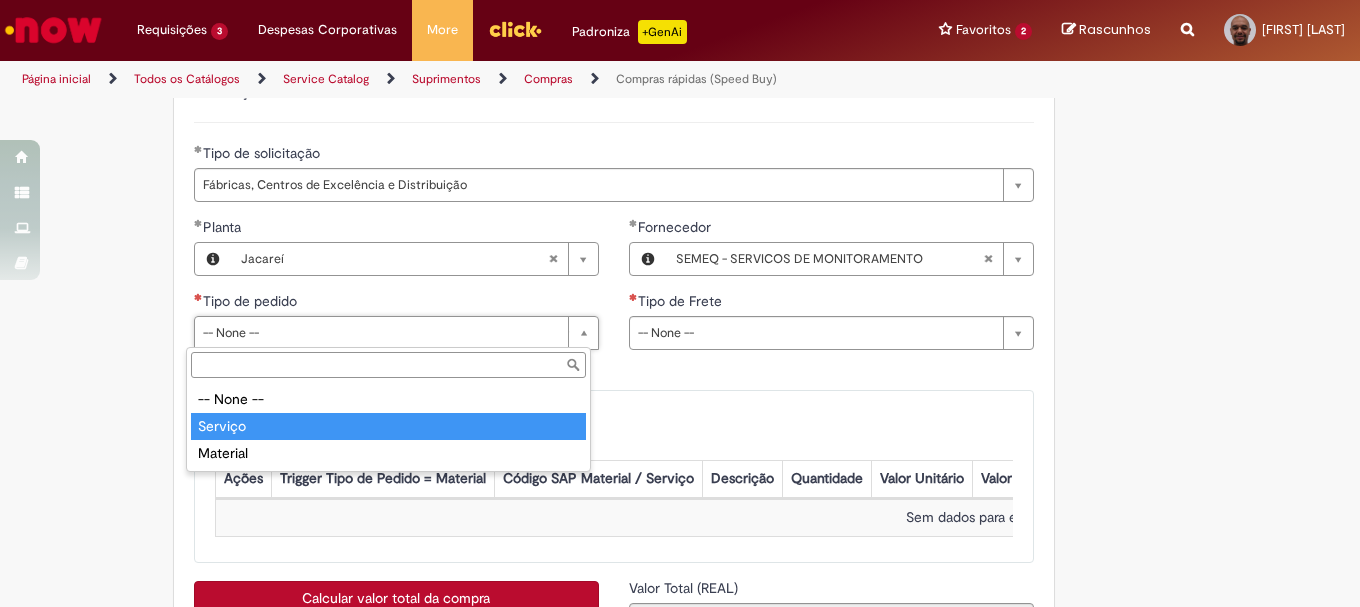 type on "*******" 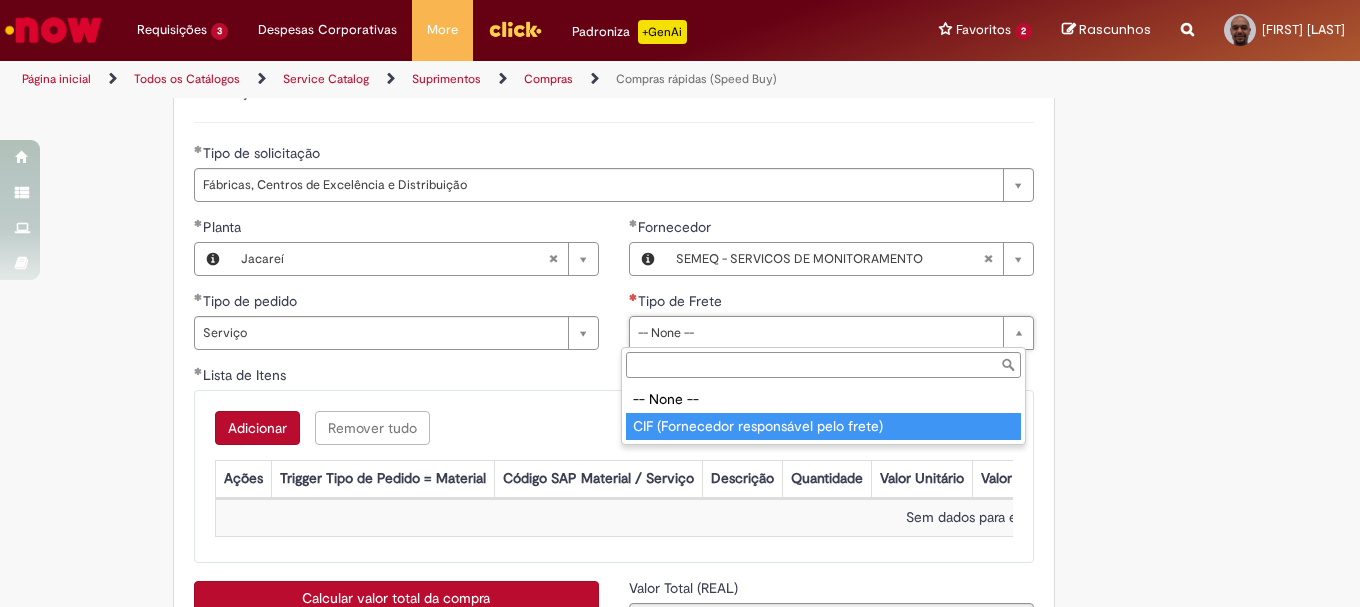 type on "**********" 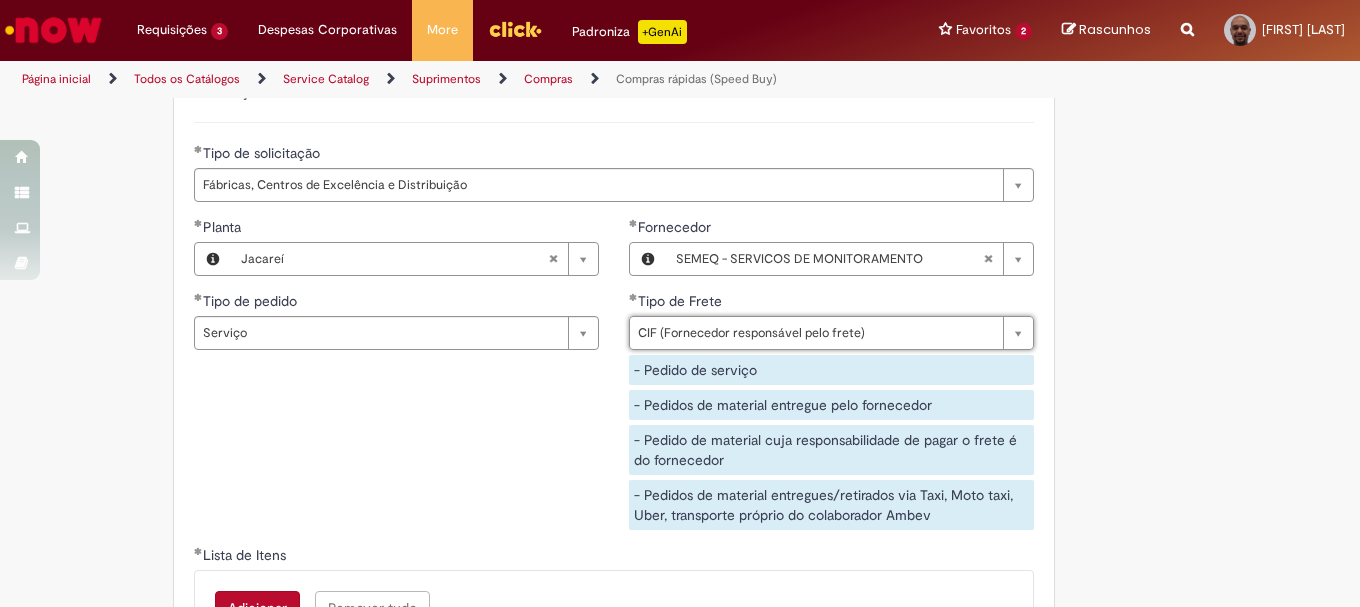 scroll, scrollTop: 3200, scrollLeft: 0, axis: vertical 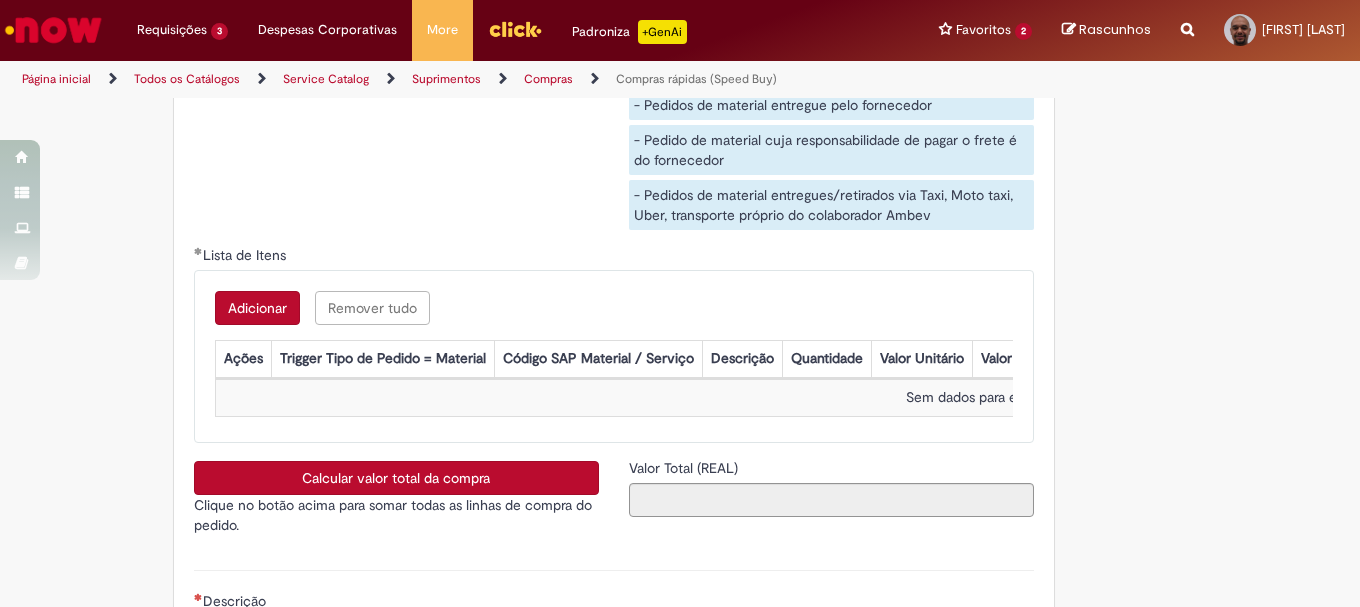 click on "Adicionar" at bounding box center (257, 308) 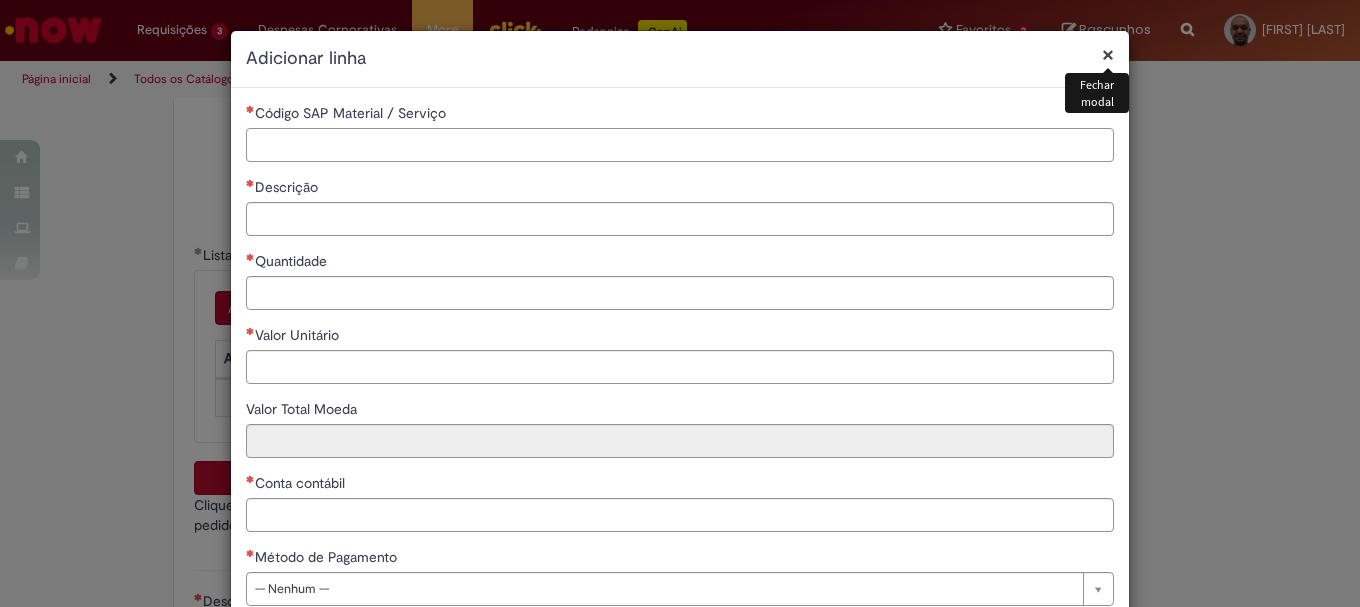 click on "Código SAP Material / Serviço" at bounding box center (680, 145) 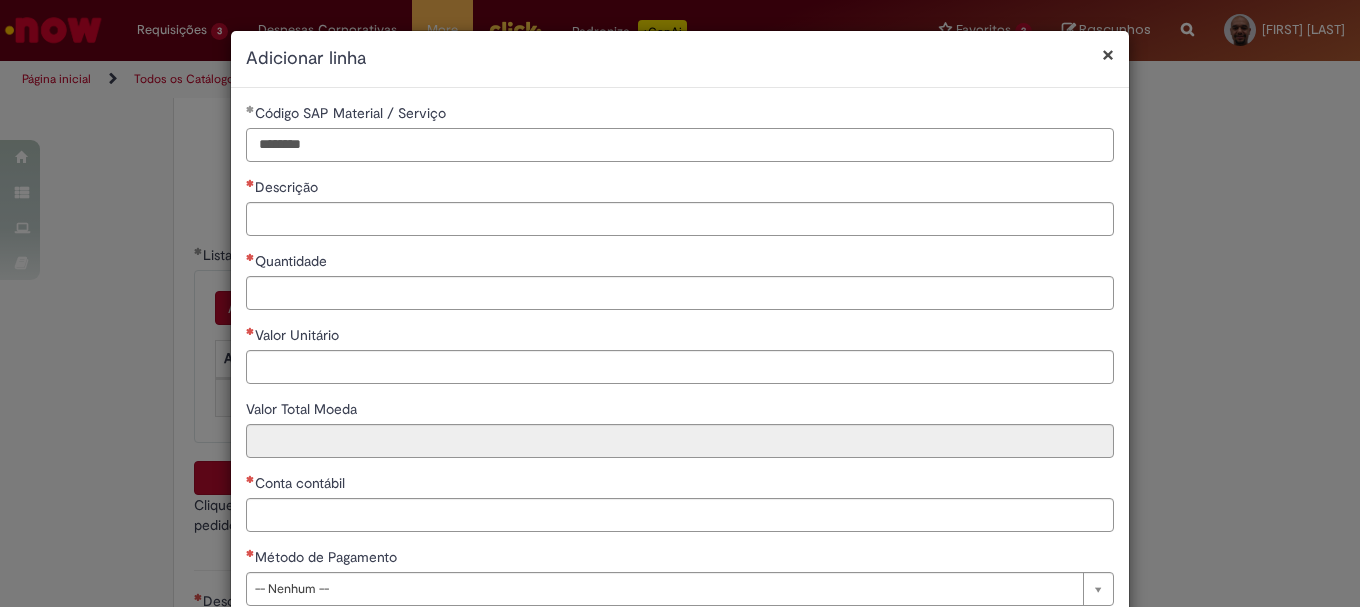 type on "********" 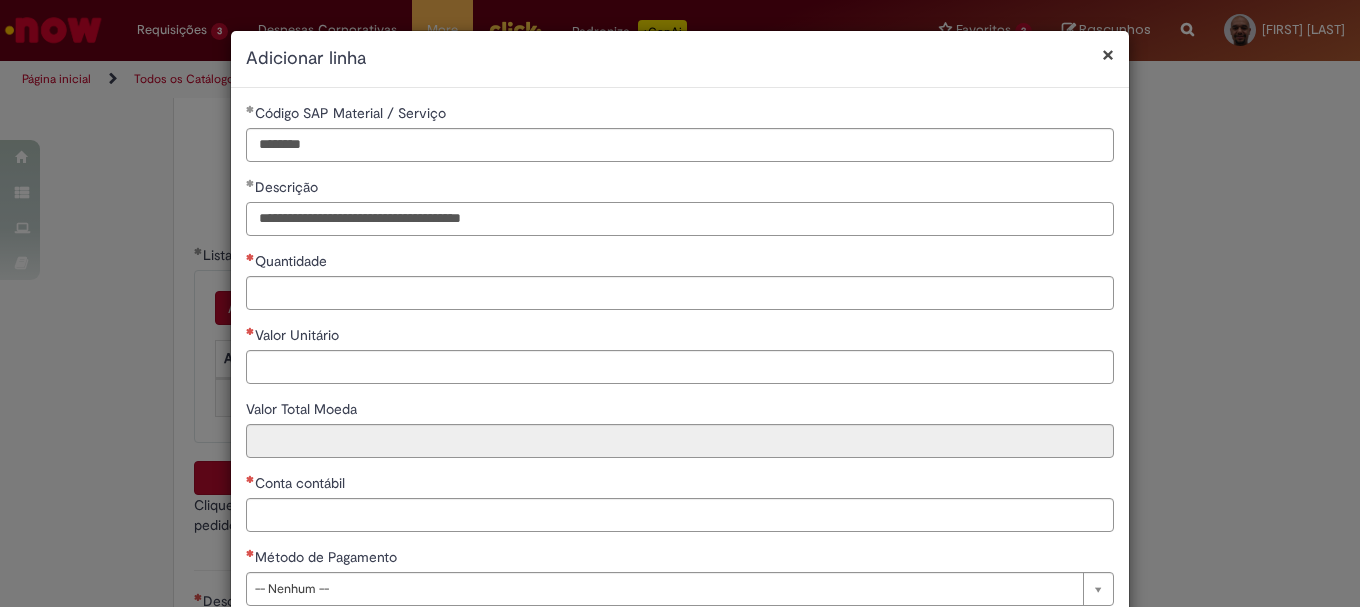 type on "**********" 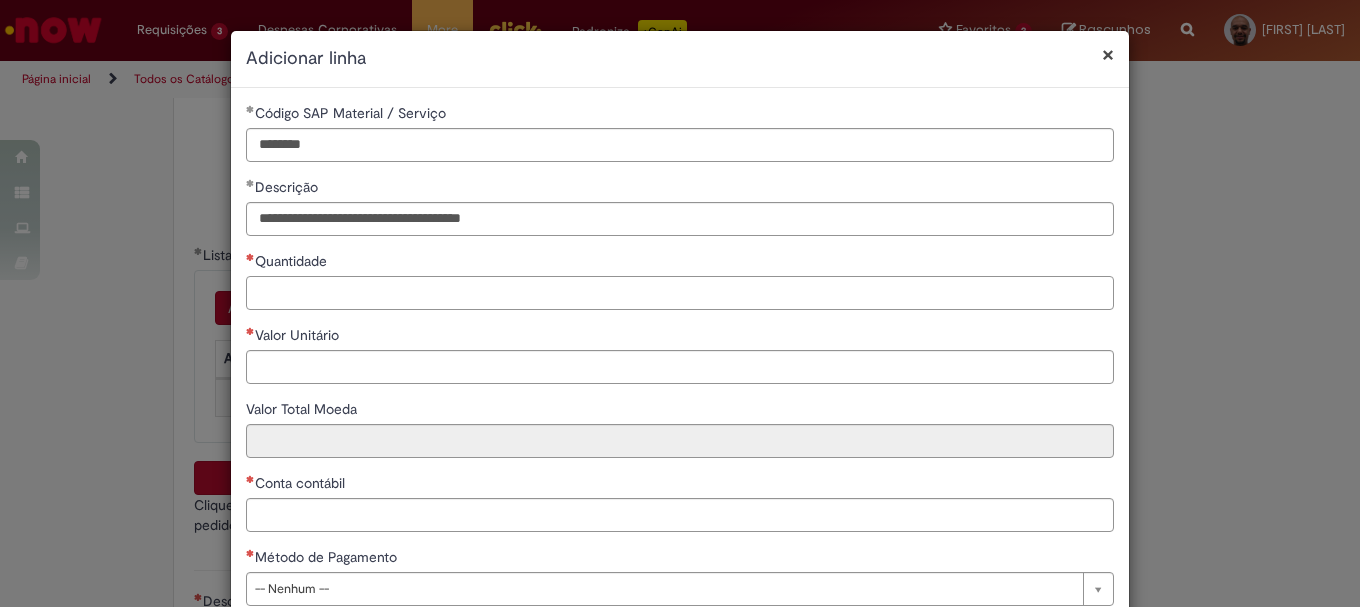 click on "Quantidade" at bounding box center (680, 293) 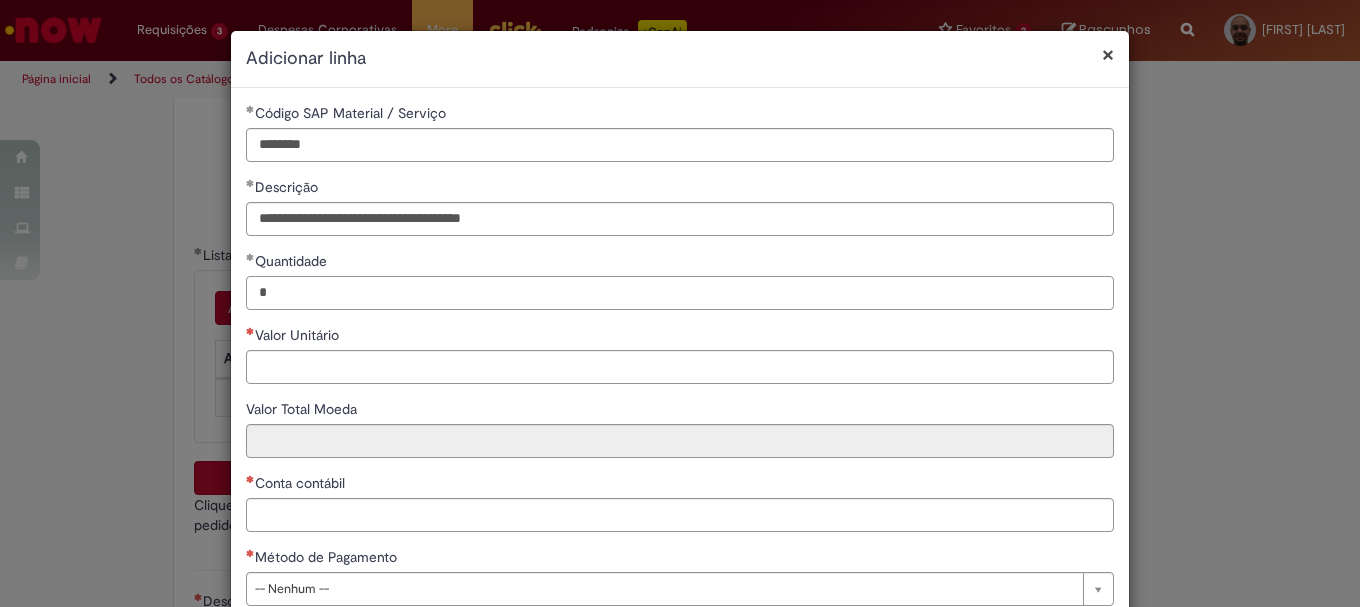 type on "*" 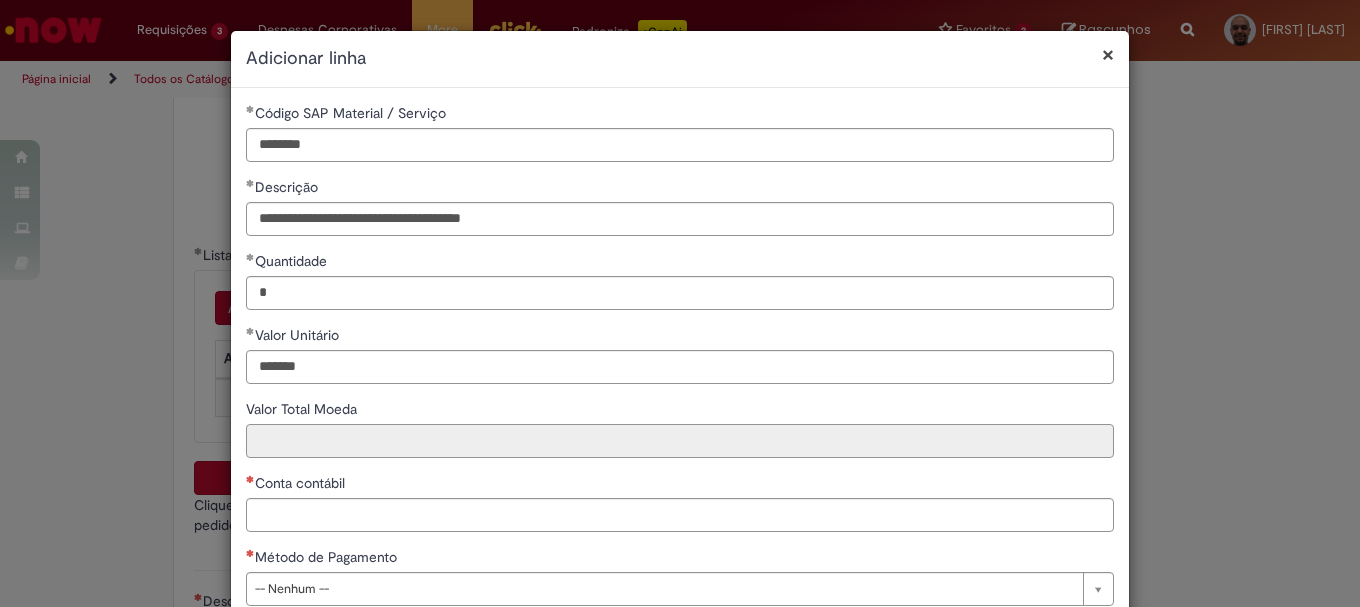 type on "********" 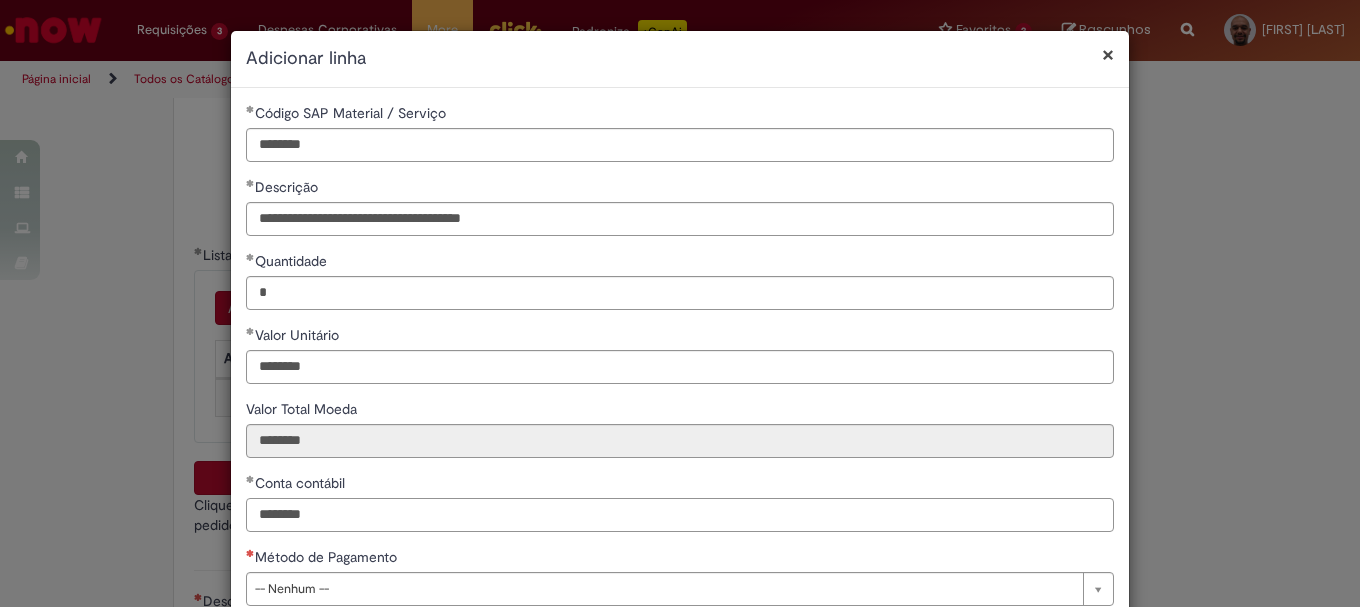 type on "********" 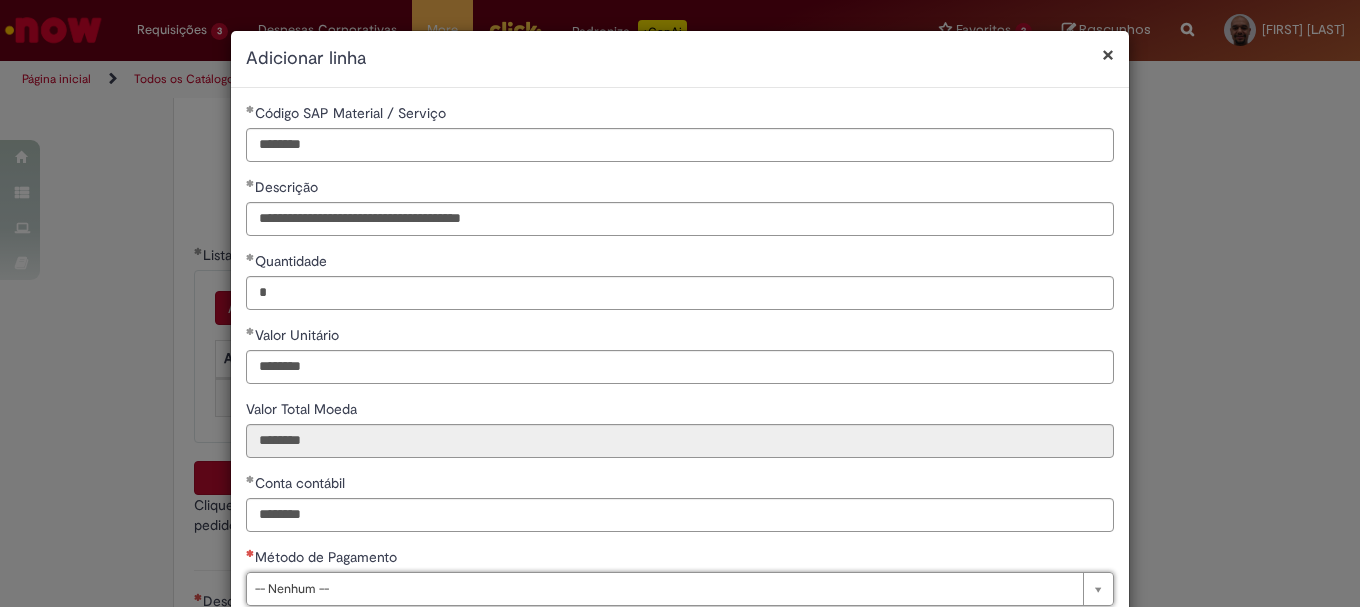 scroll, scrollTop: 125, scrollLeft: 0, axis: vertical 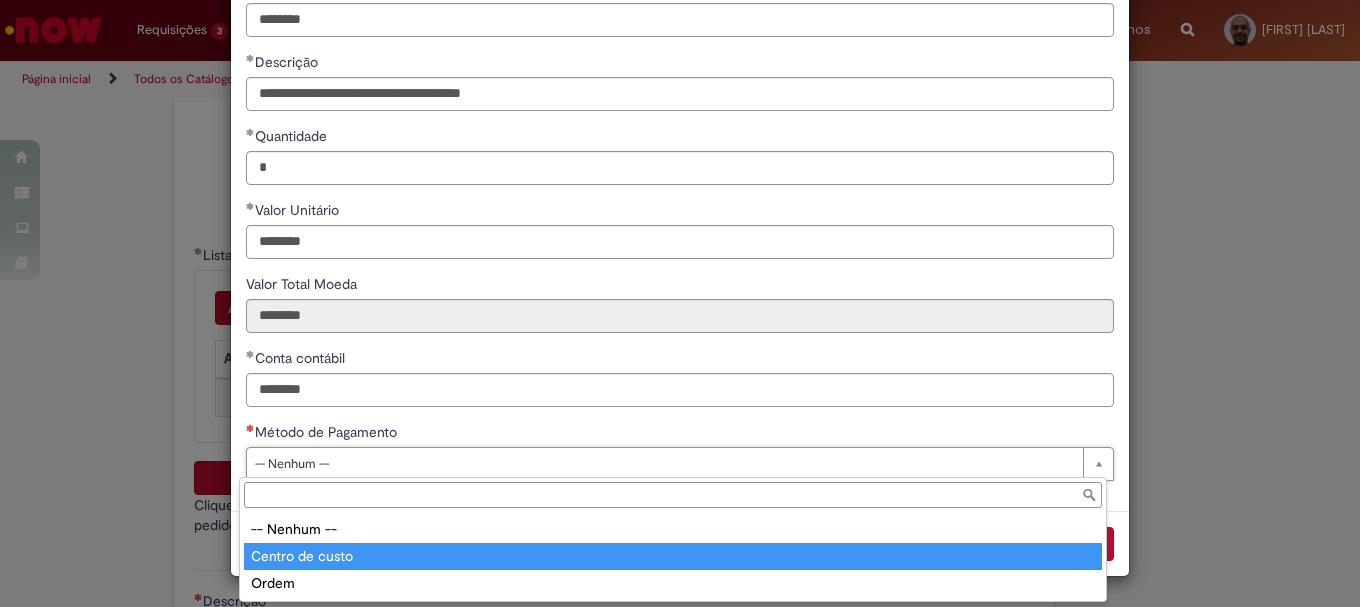 type on "**********" 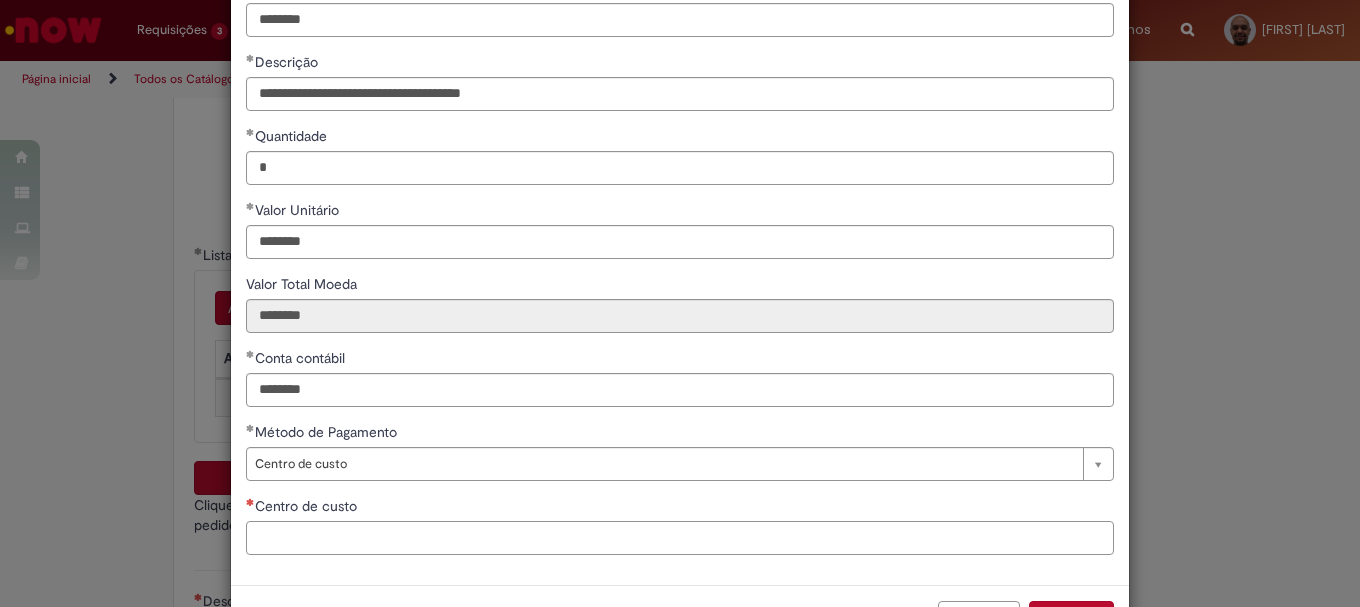 click on "Centro de custo" at bounding box center (680, 538) 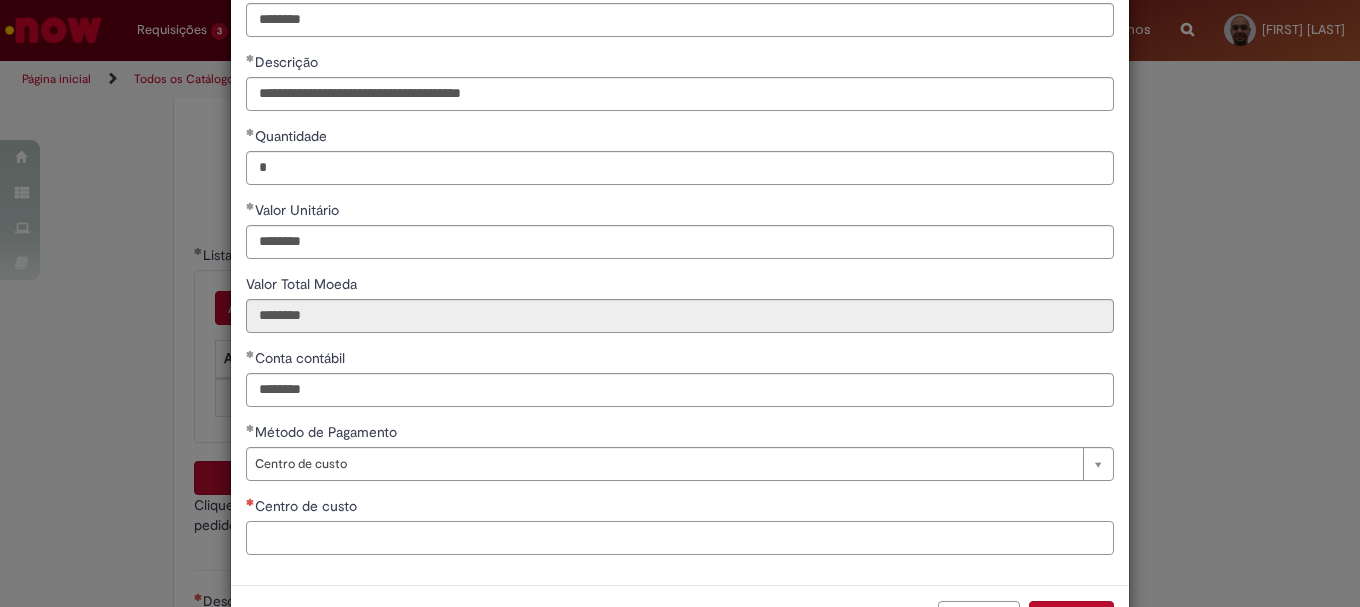 paste on "**********" 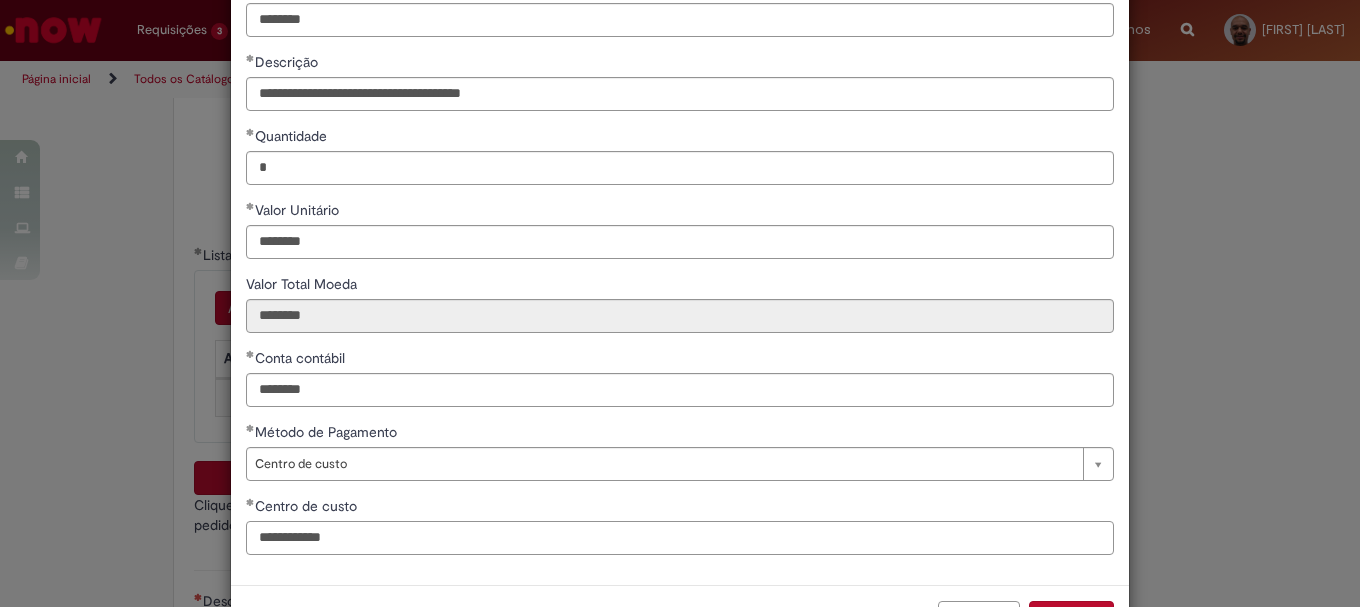 scroll, scrollTop: 199, scrollLeft: 0, axis: vertical 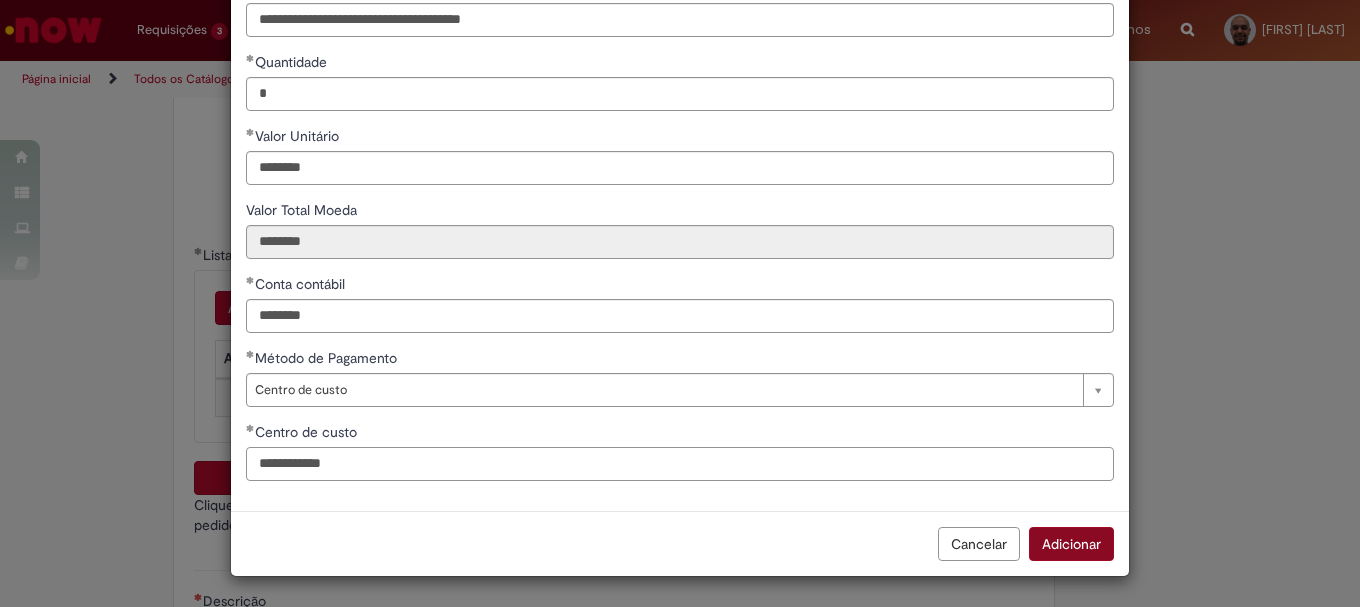 type on "**********" 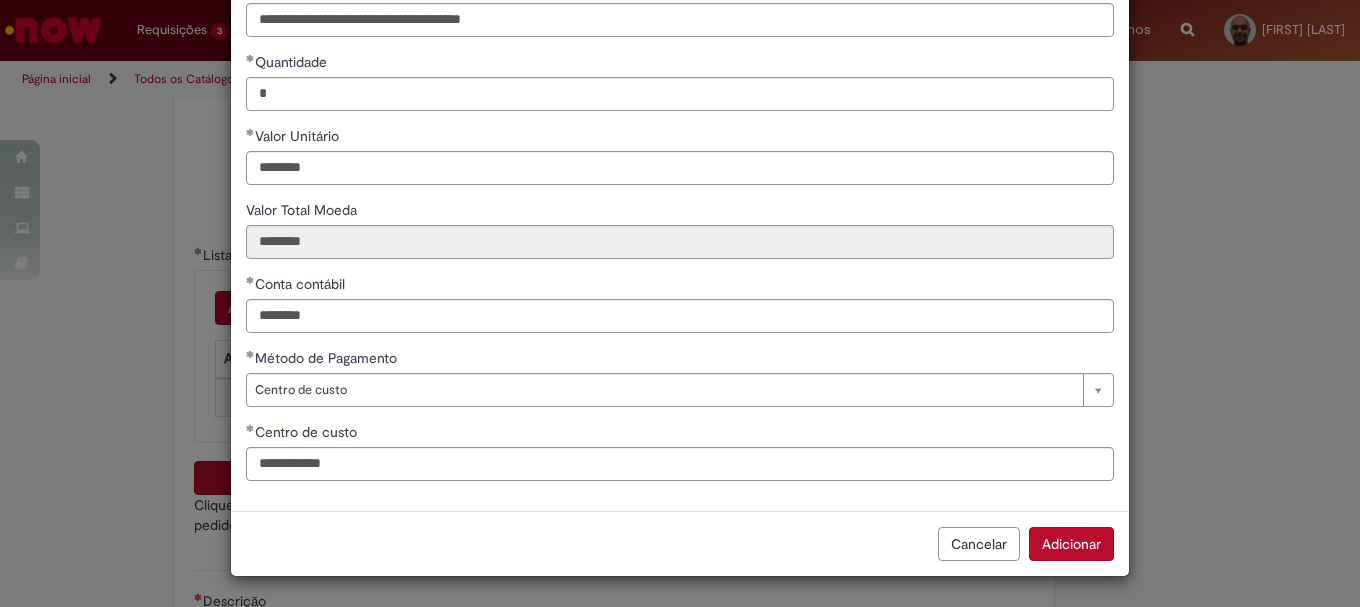 click on "Adicionar" at bounding box center (1071, 544) 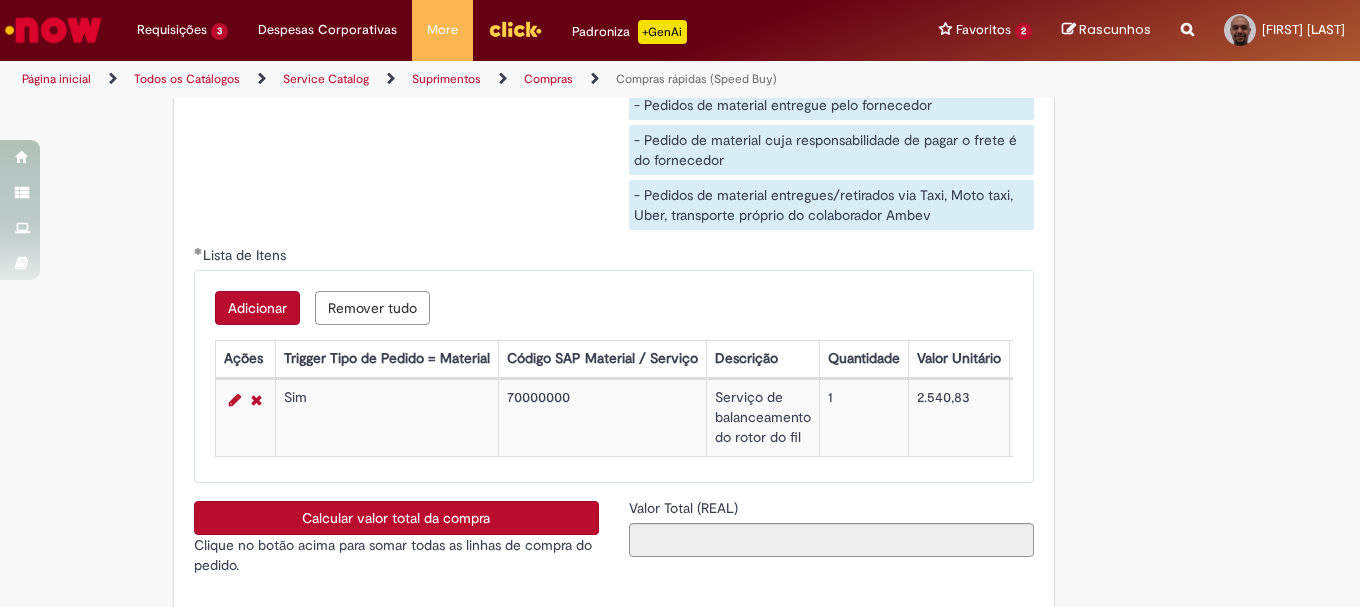 scroll, scrollTop: 3400, scrollLeft: 0, axis: vertical 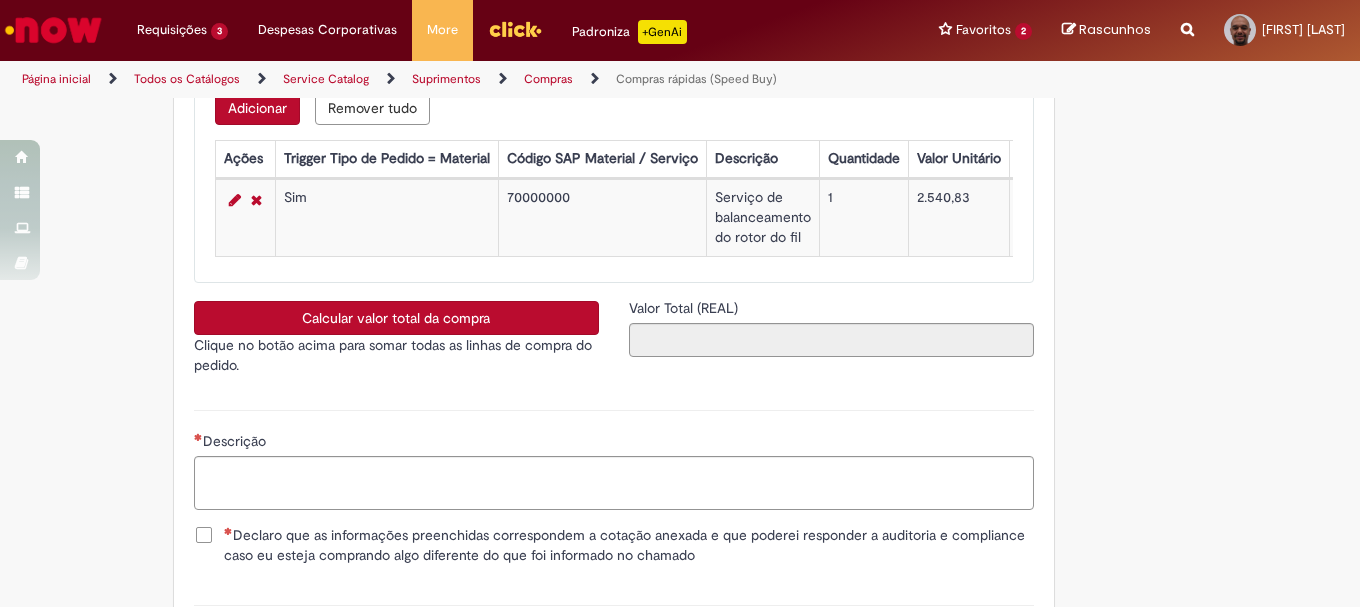click on "Calcular valor total da compra" at bounding box center [396, 318] 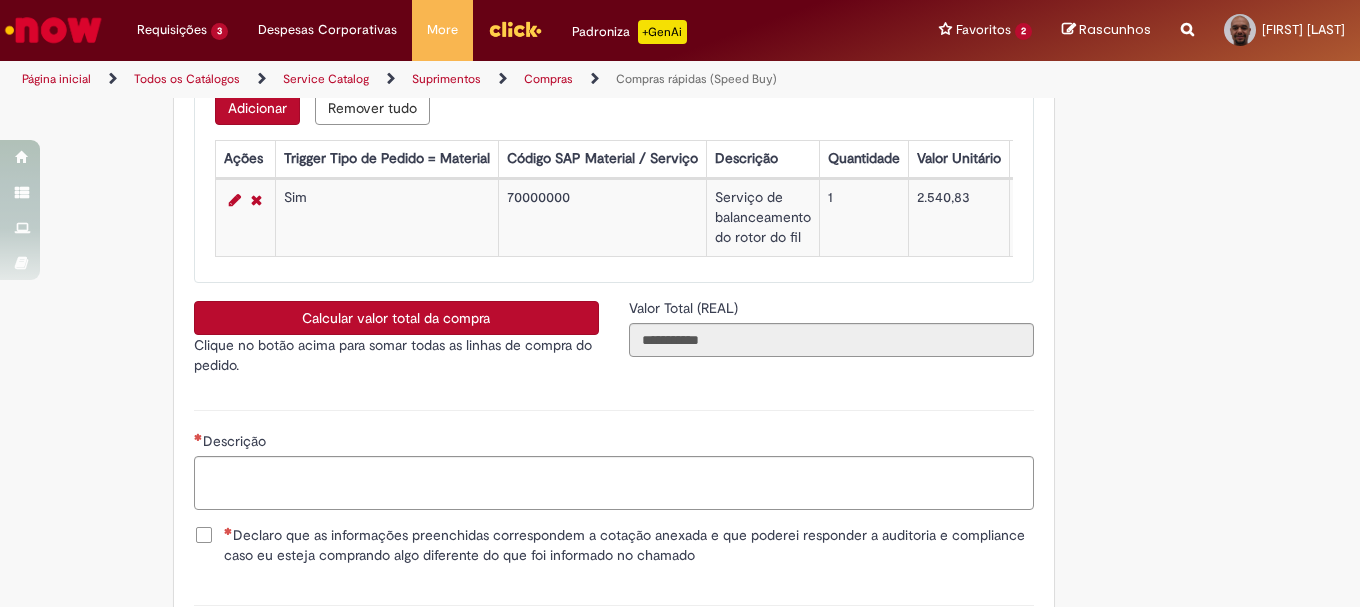 click on "Declaro que as informações preenchidas correspondem a cotação anexada e que poderei responder a auditoria e compliance caso eu esteja comprando algo diferente do que foi informado no chamado" at bounding box center [629, 545] 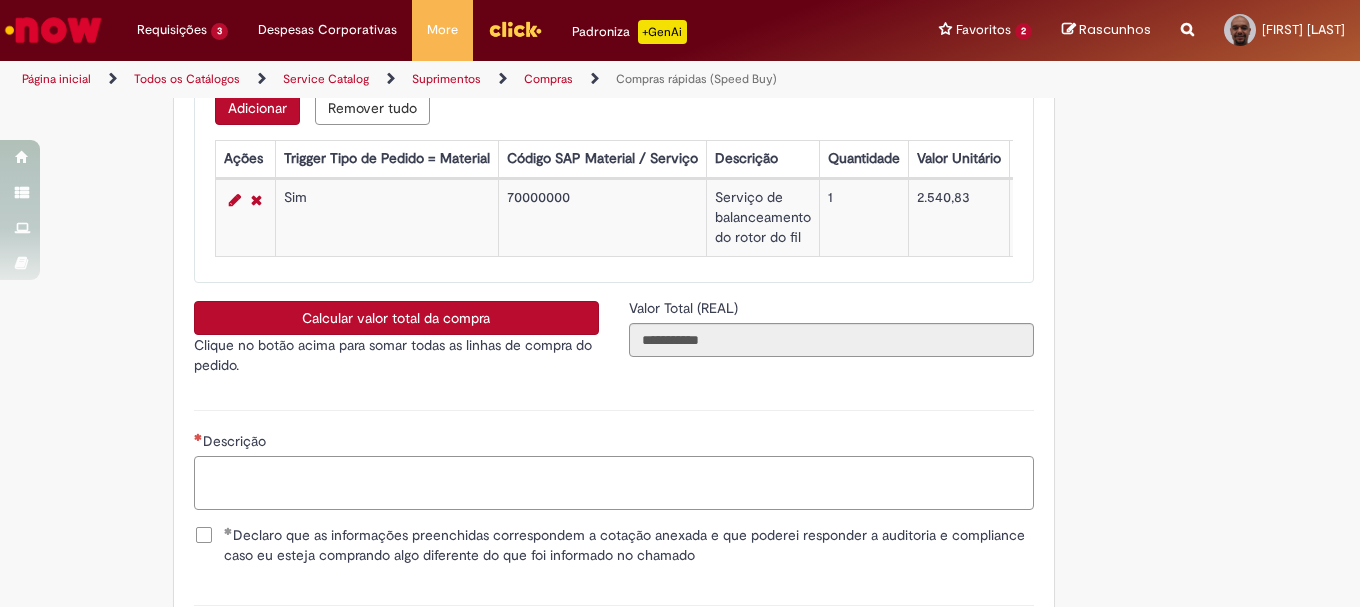 click on "Descrição" at bounding box center (614, 483) 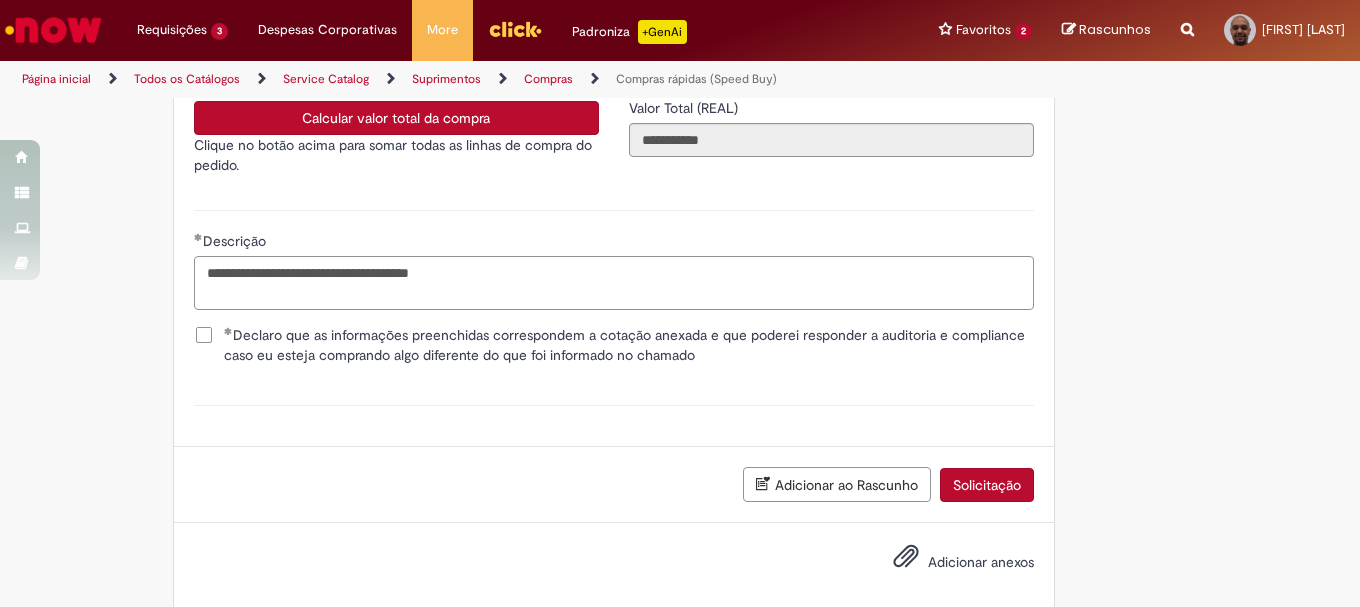 scroll, scrollTop: 3641, scrollLeft: 0, axis: vertical 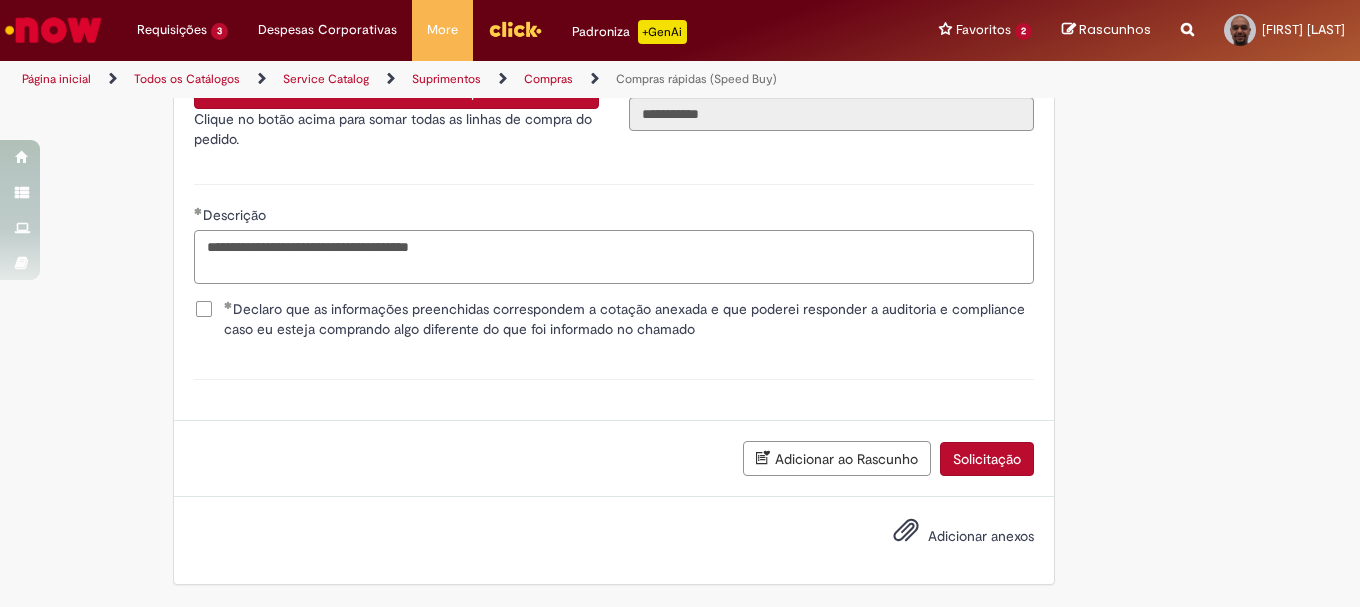 type on "**********" 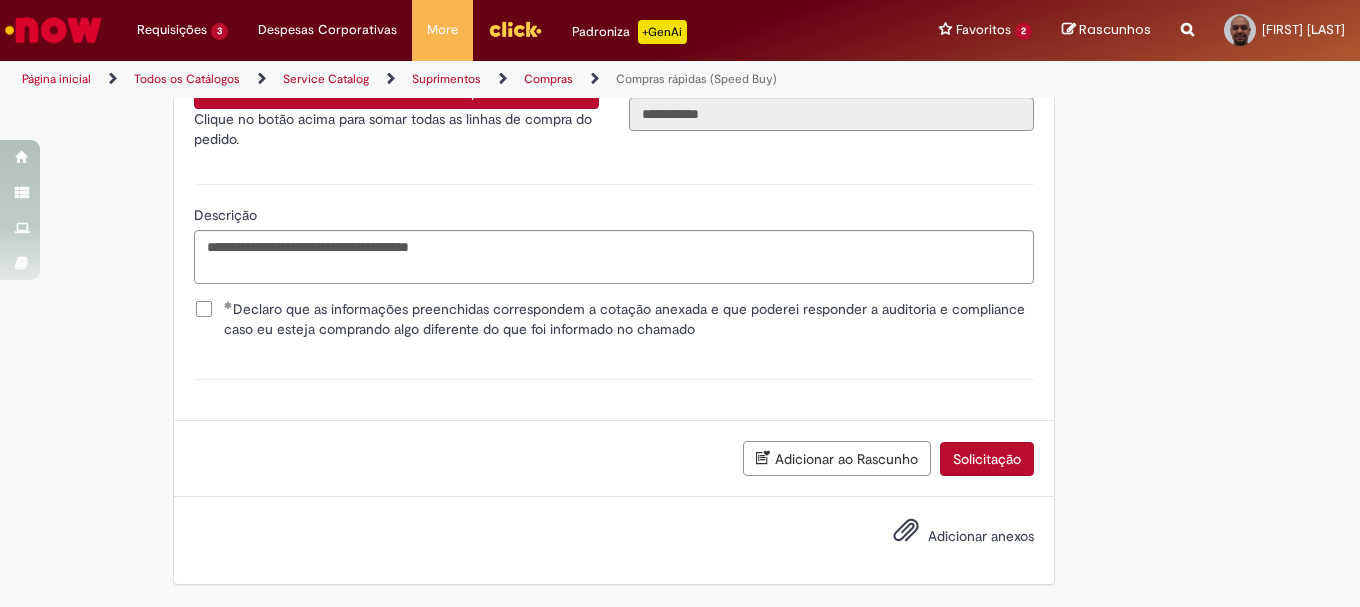 click on "Adicionar anexos" at bounding box center [981, 536] 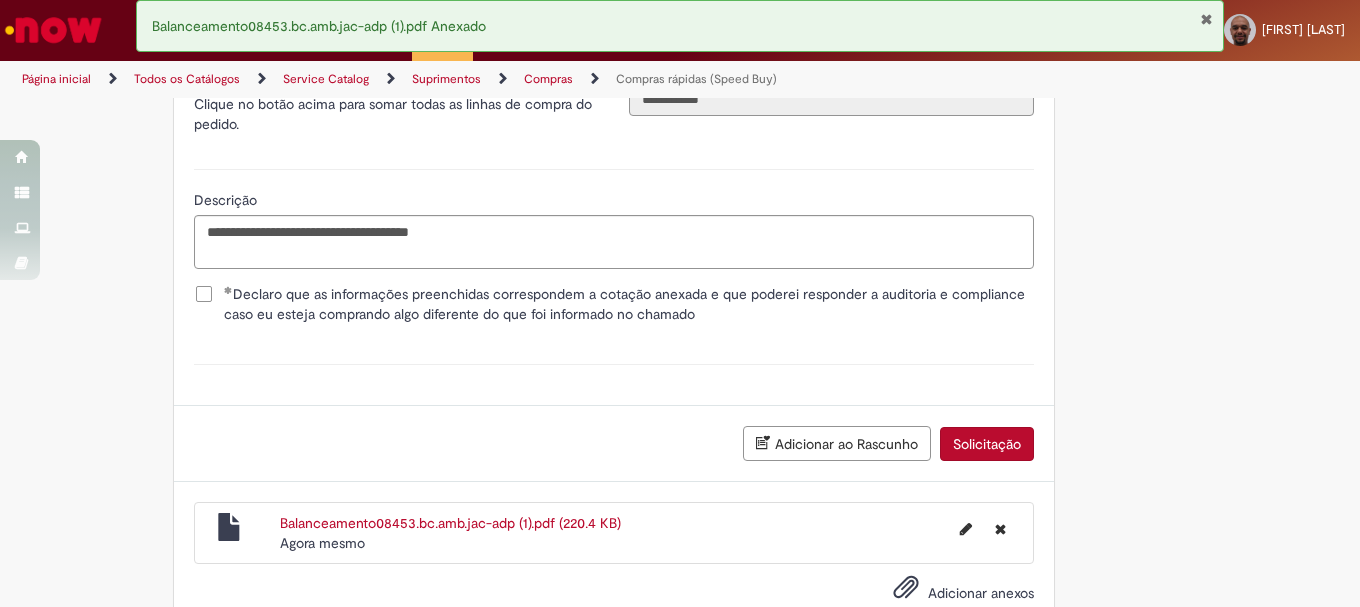 scroll, scrollTop: 3713, scrollLeft: 0, axis: vertical 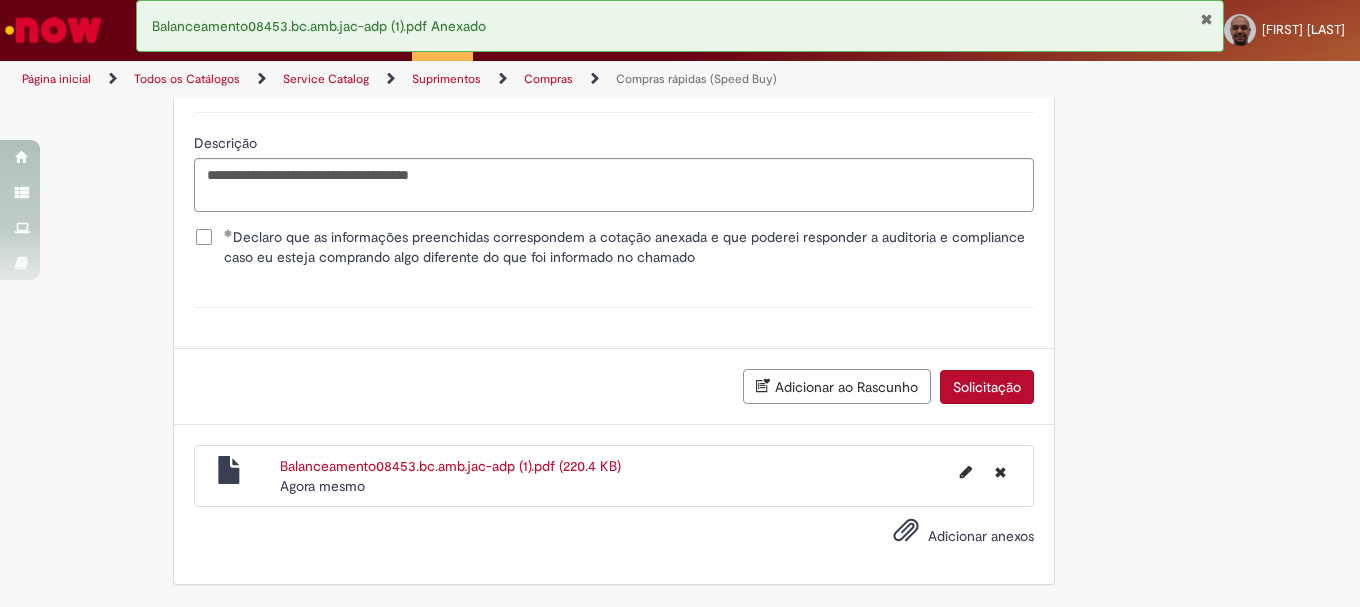 click on "Solicitação" at bounding box center (987, 387) 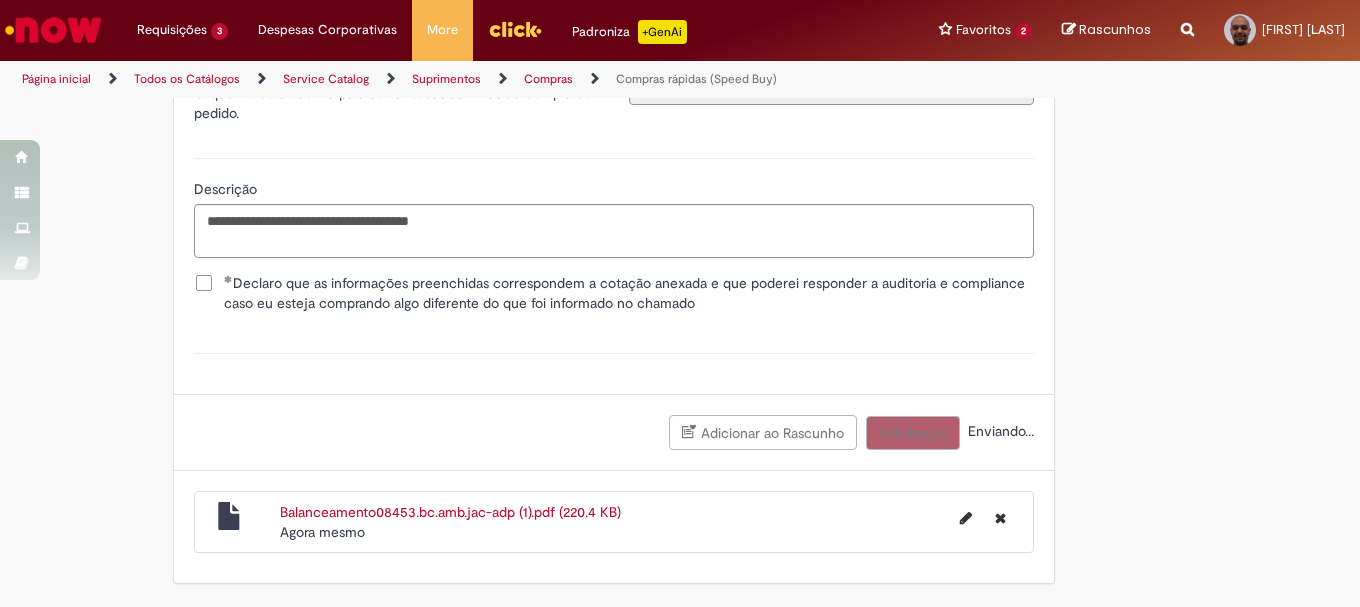 scroll, scrollTop: 3667, scrollLeft: 0, axis: vertical 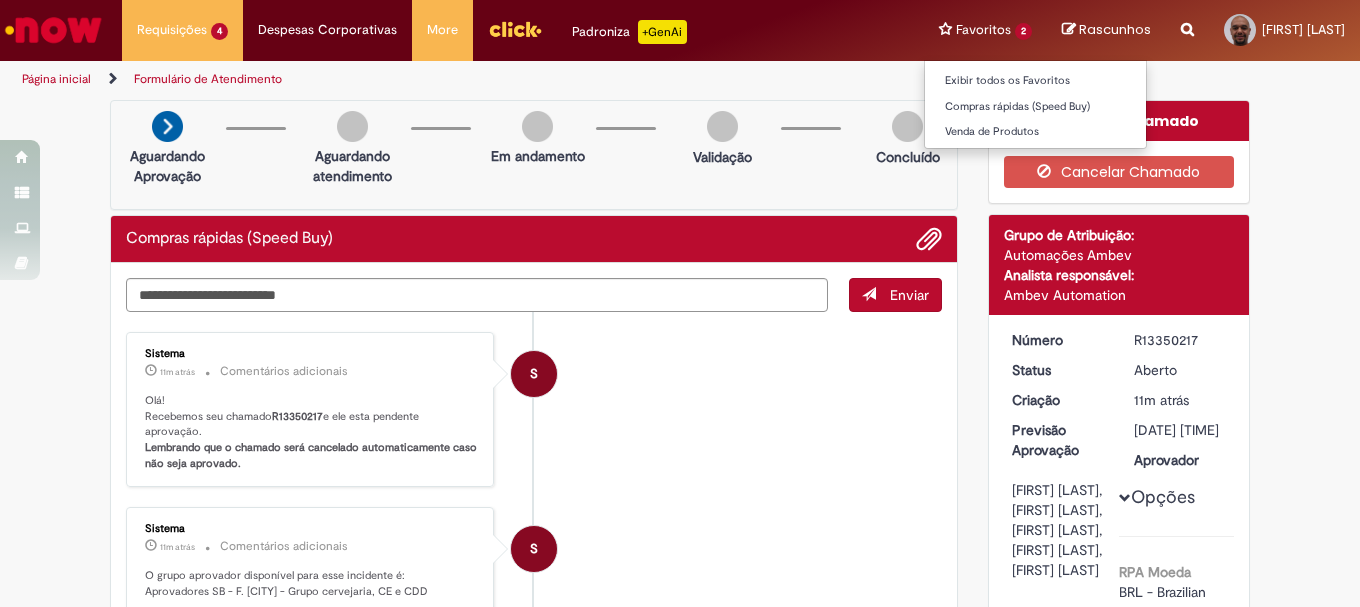 click on "Favoritos   2
Exibir todos os Favoritos
Compras rápidas (Speed Buy)
Venda de Produtos" at bounding box center [985, 30] 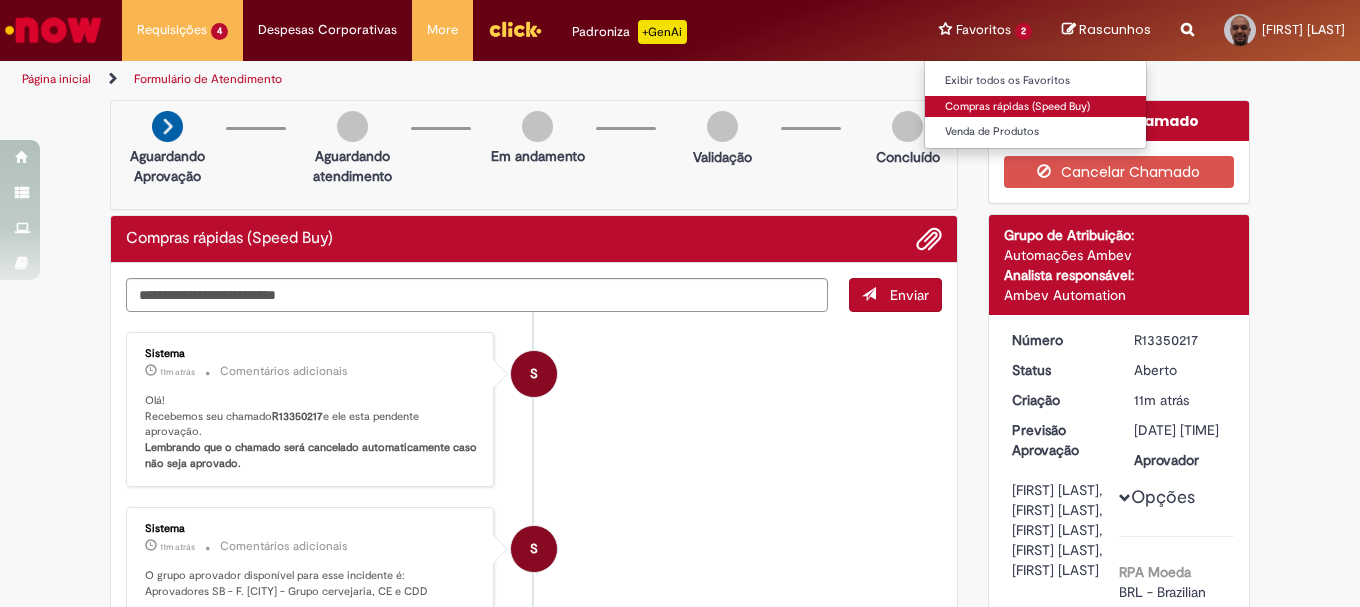 click on "Compras rápidas (Speed Buy)" at bounding box center [1035, 107] 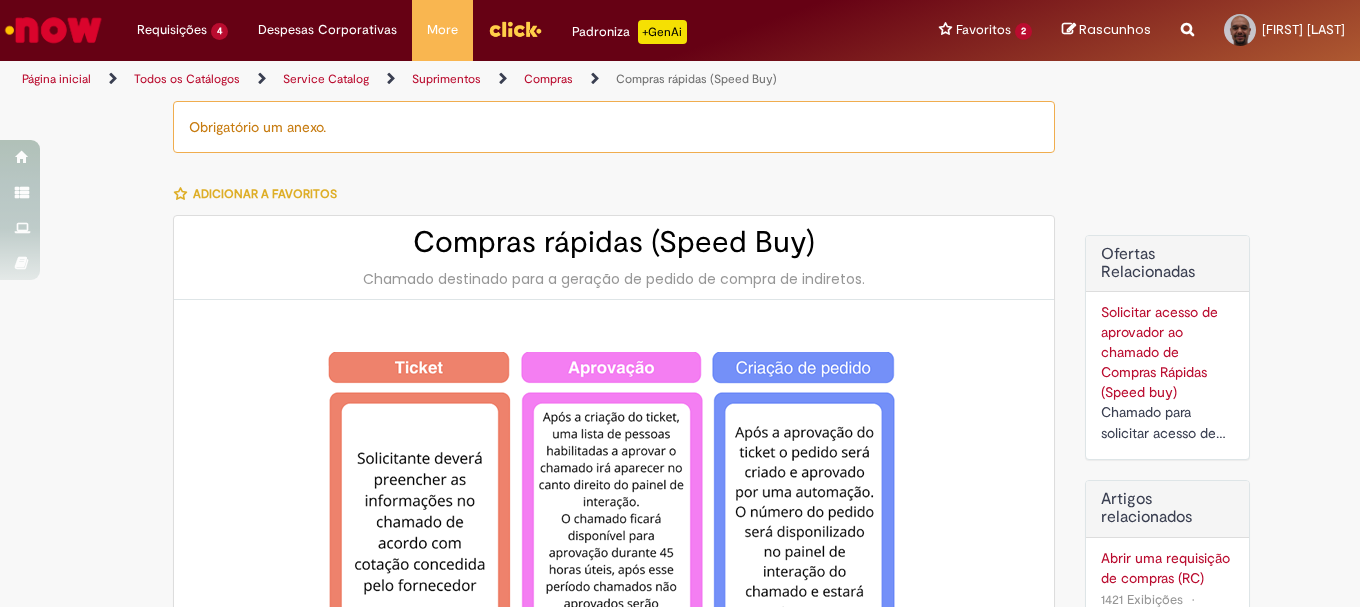 type on "********" 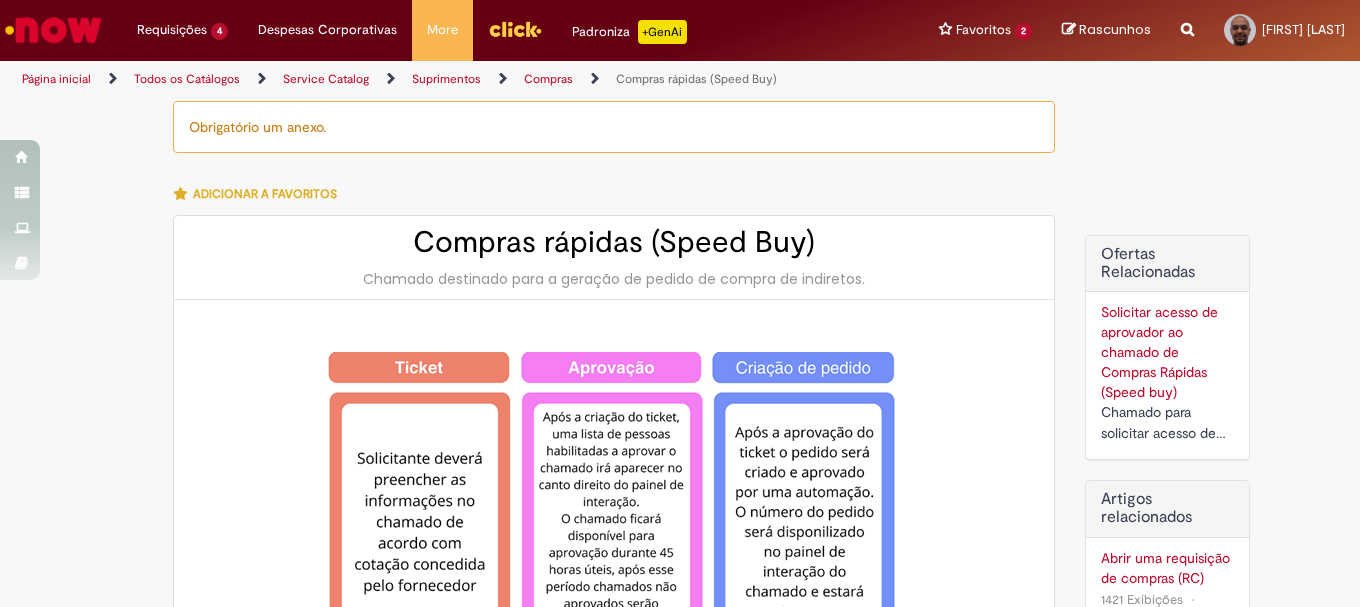 type on "**********" 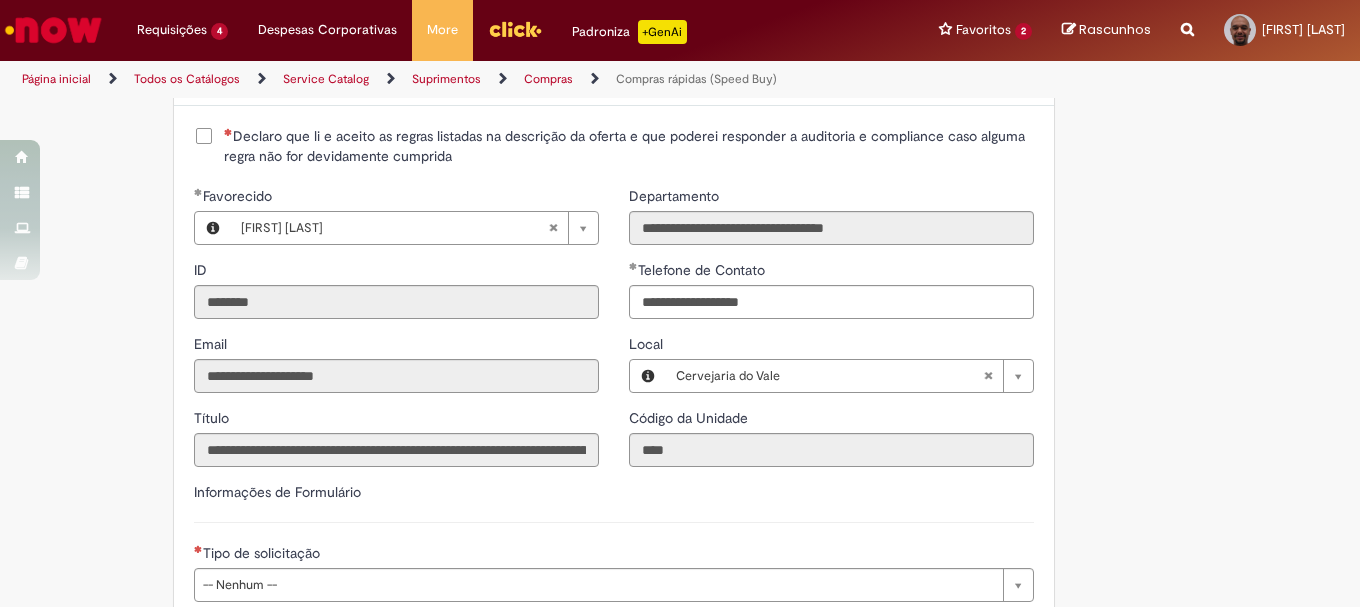 scroll, scrollTop: 2300, scrollLeft: 0, axis: vertical 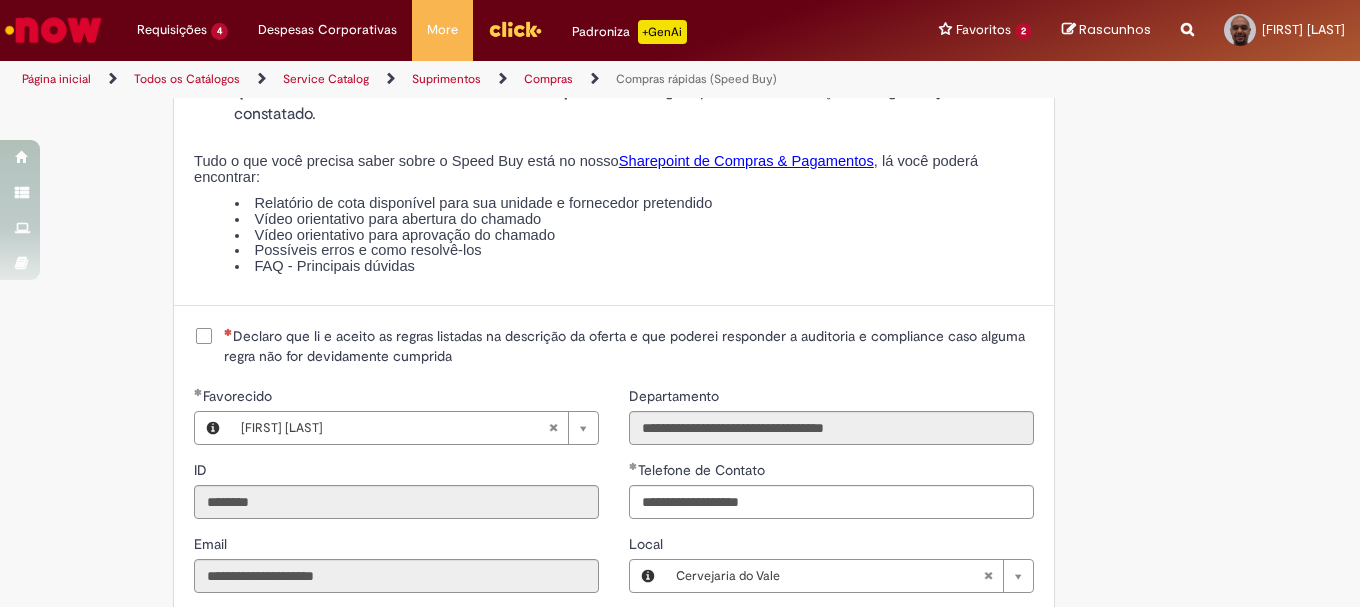 click on "Declaro que li e aceito as regras listadas na descrição da oferta e que poderei responder a auditoria e compliance caso alguma regra não for devidamente cumprida" at bounding box center [629, 346] 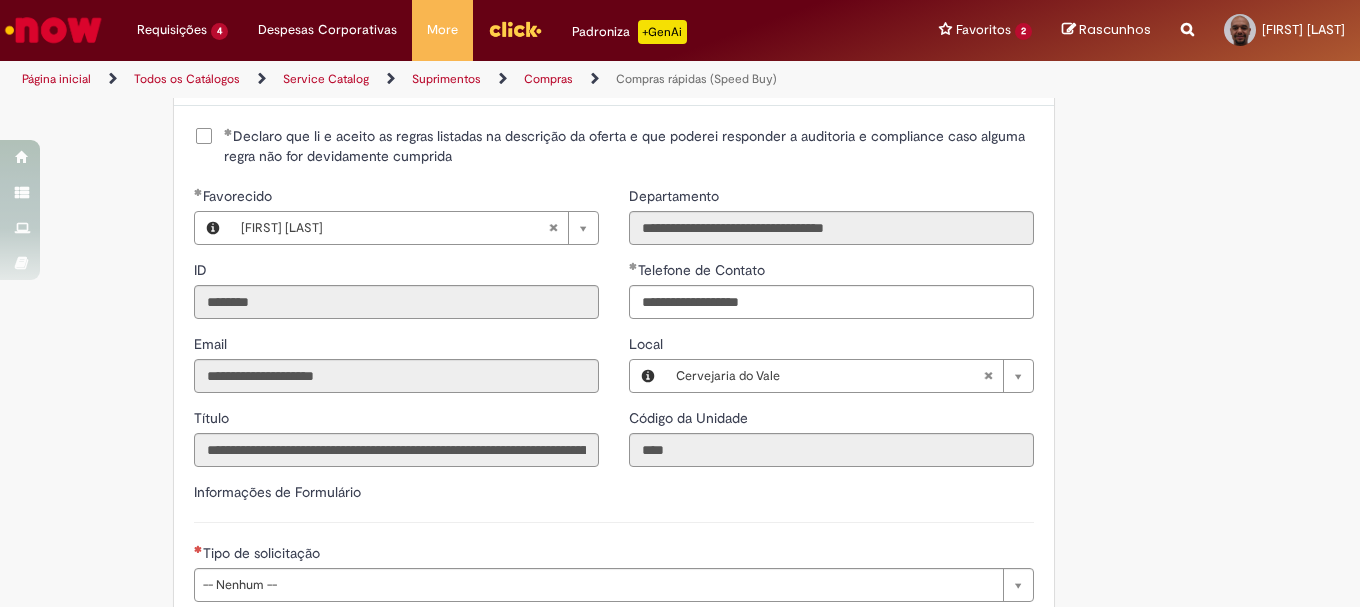 scroll, scrollTop: 2600, scrollLeft: 0, axis: vertical 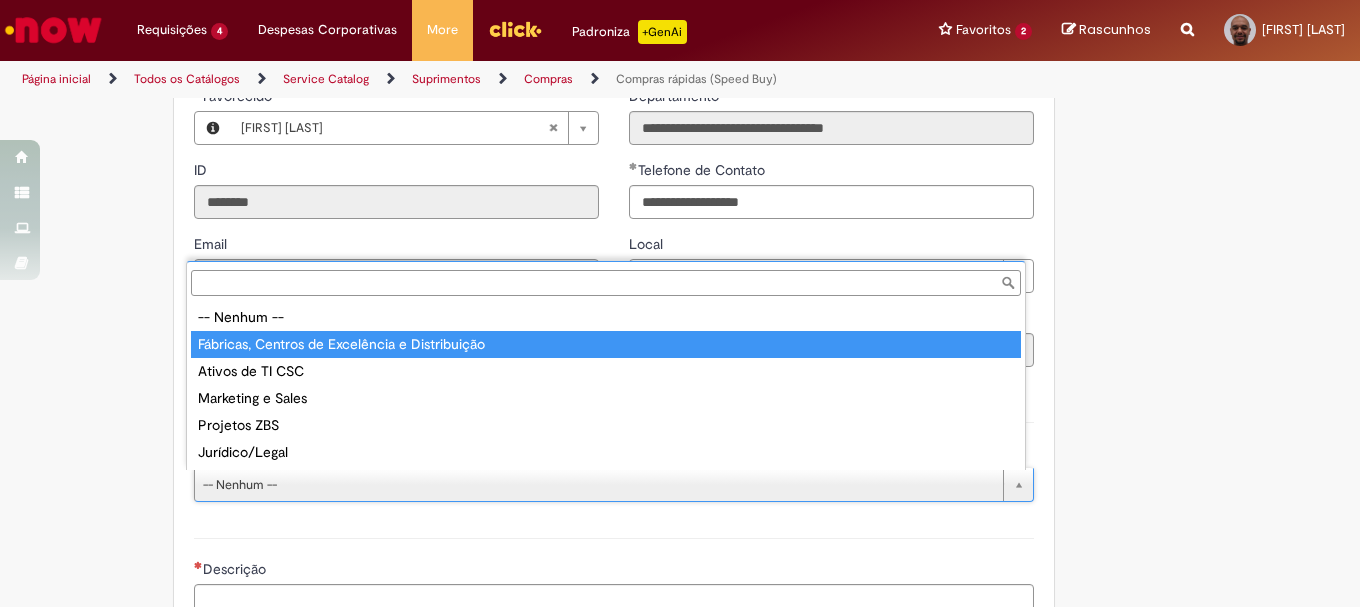 type on "**********" 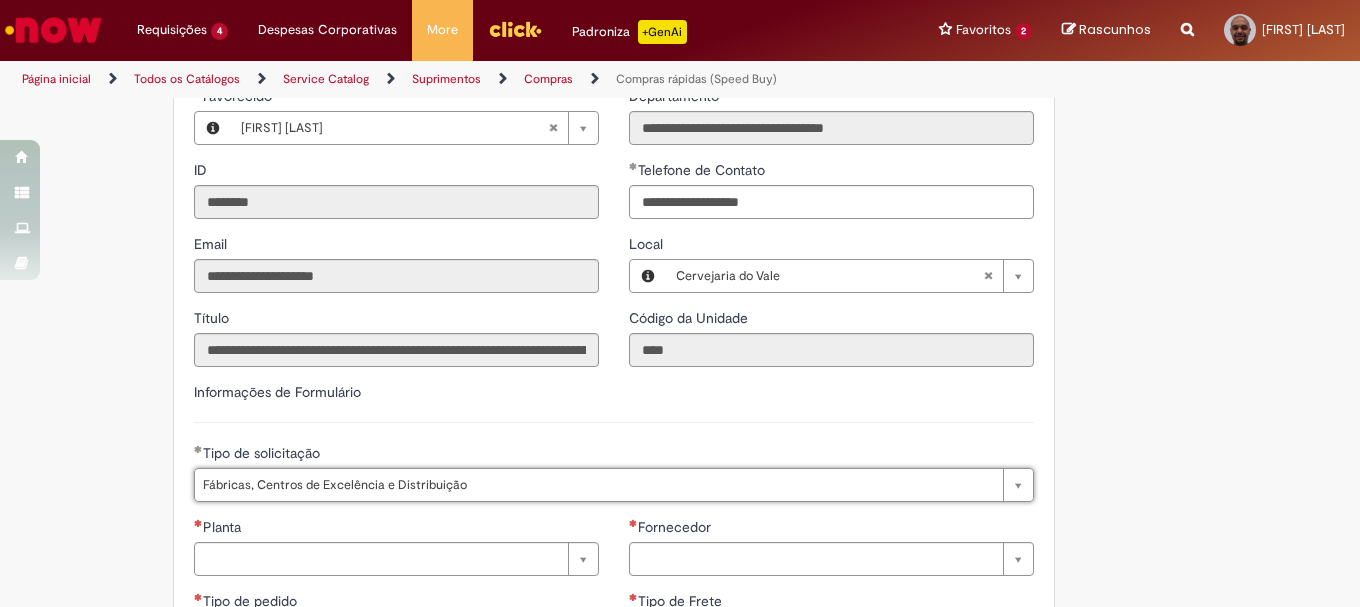 scroll, scrollTop: 2900, scrollLeft: 0, axis: vertical 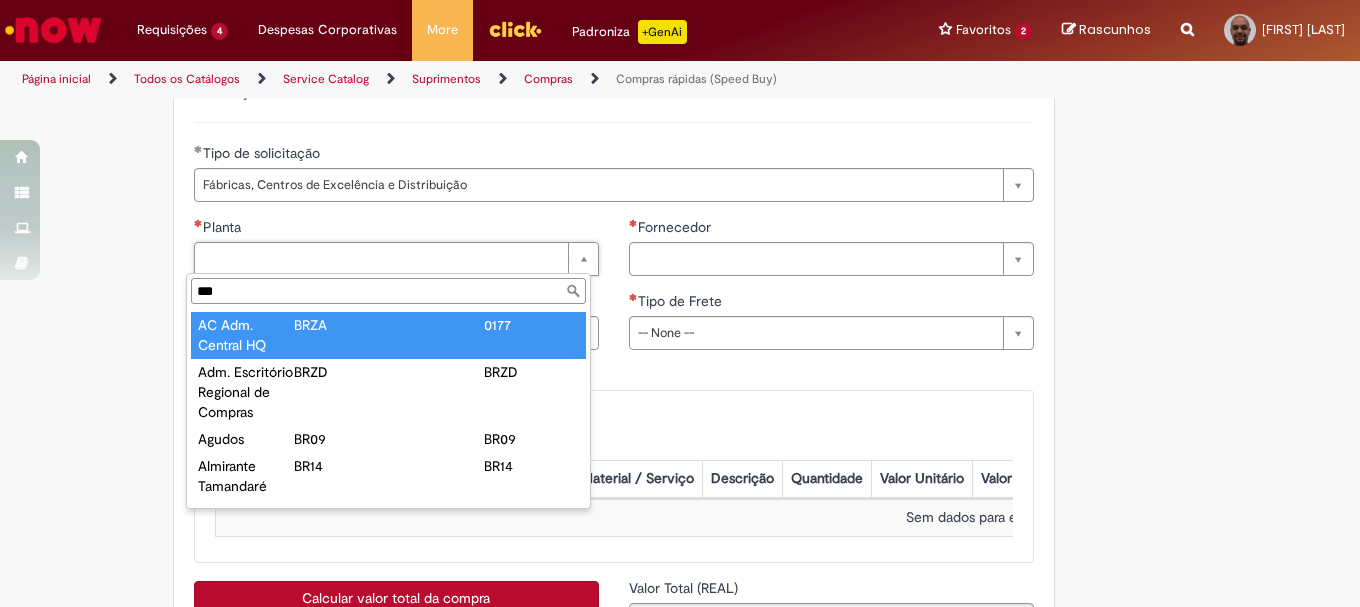 type on "****" 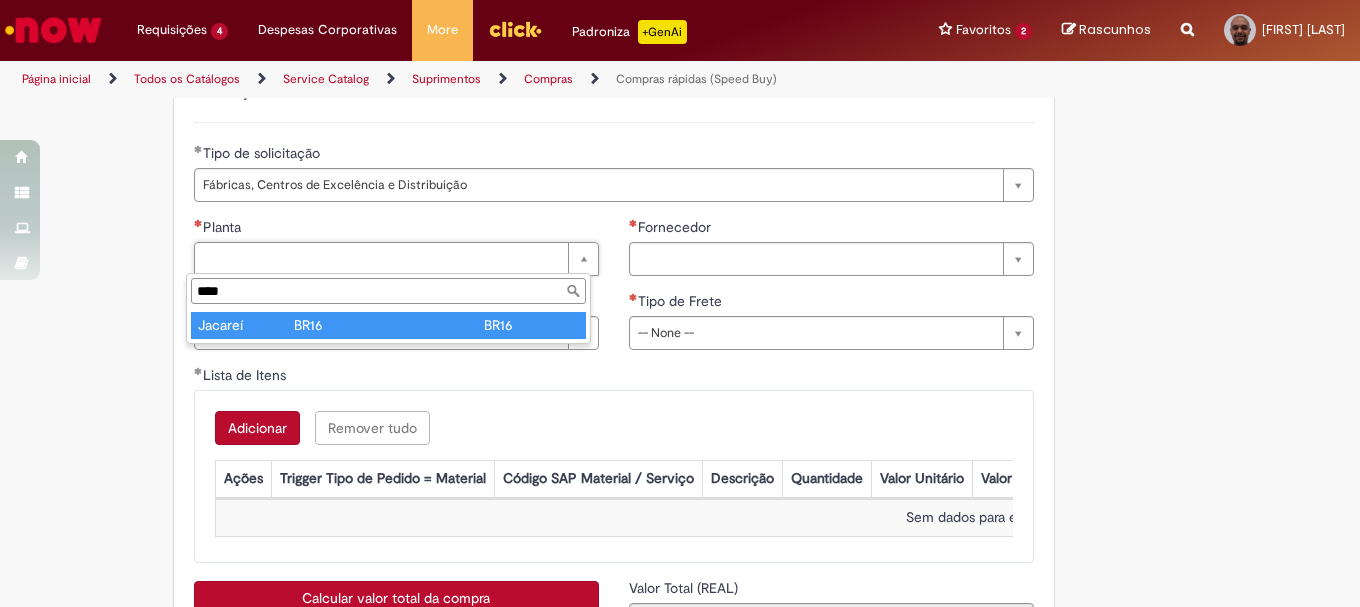 type on "****" 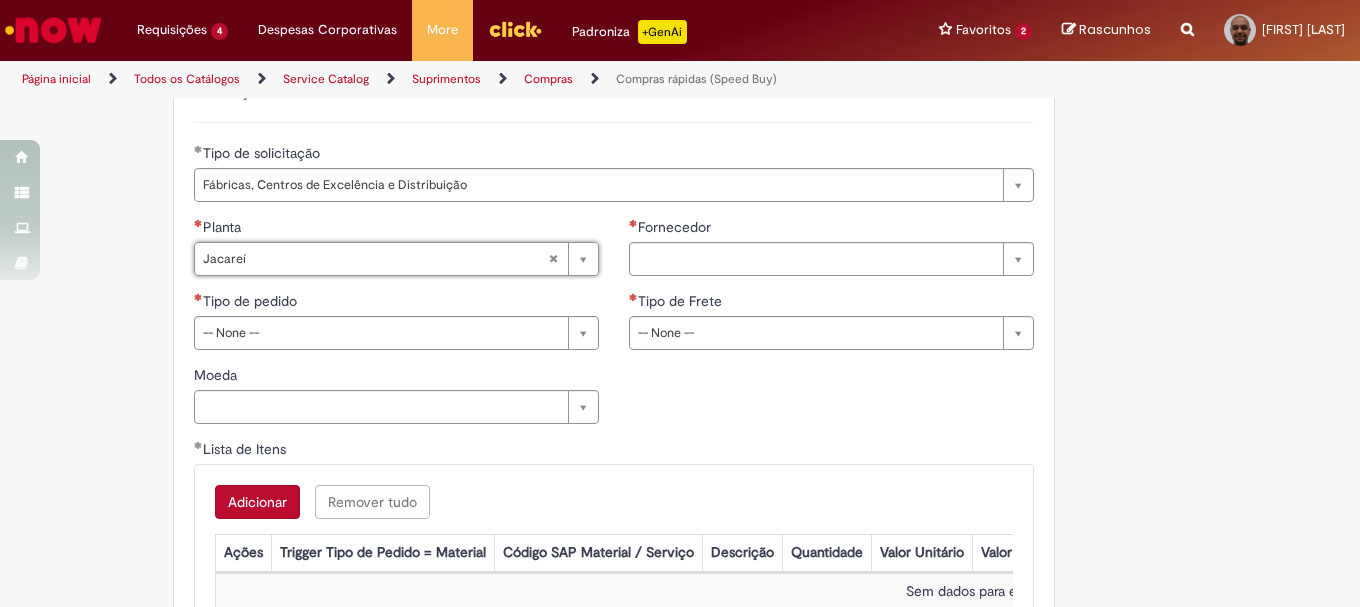 type on "*******" 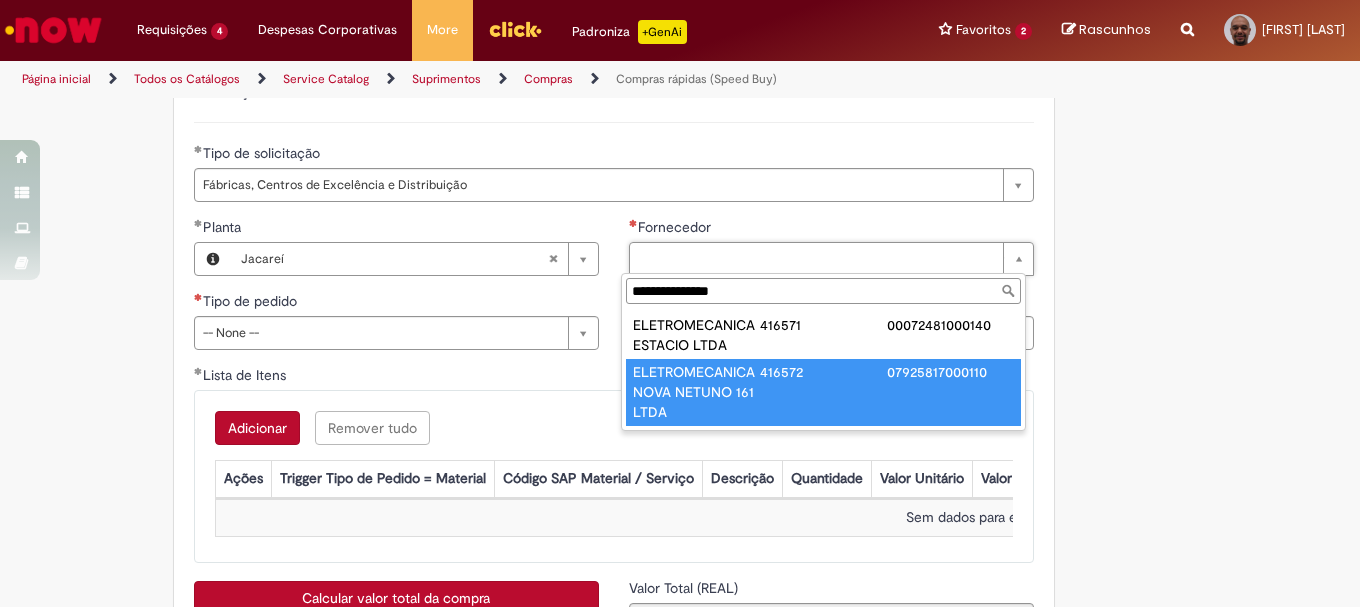 type on "**********" 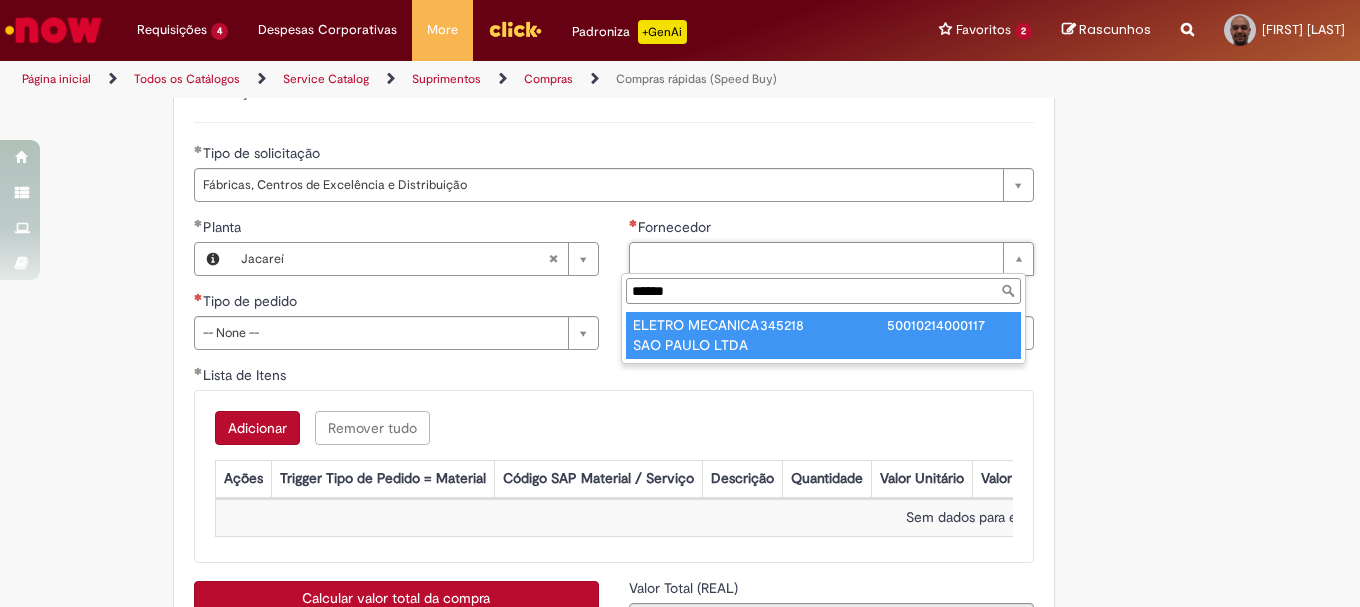 type on "******" 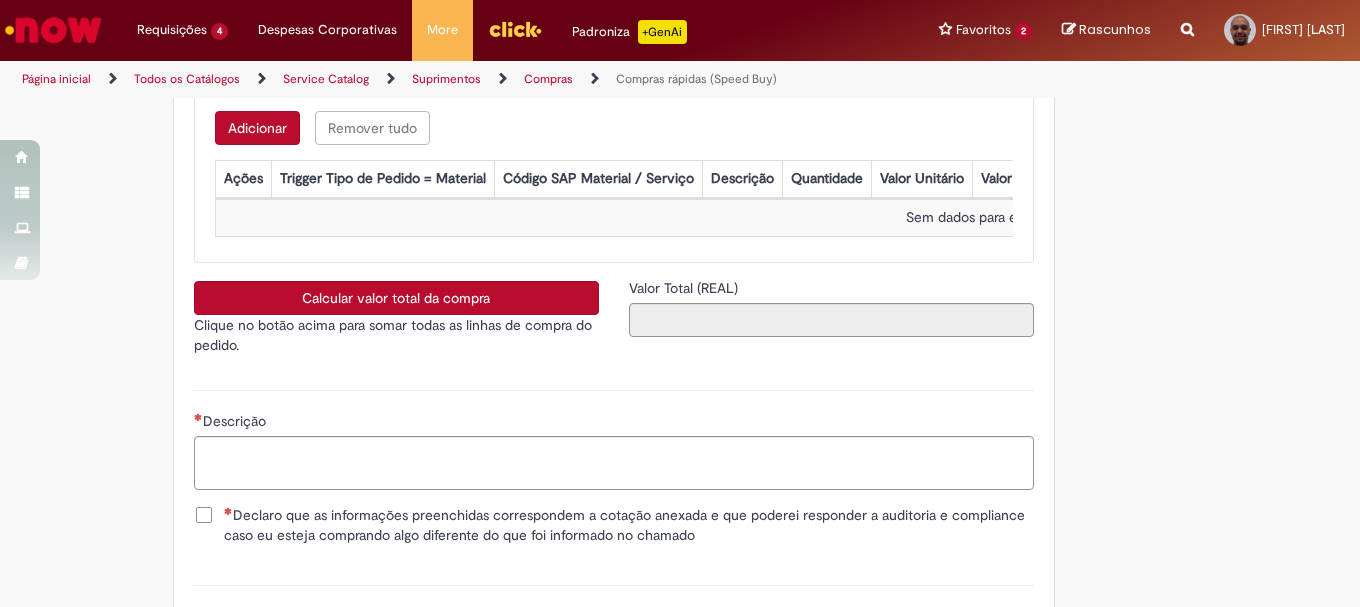 scroll, scrollTop: 3100, scrollLeft: 0, axis: vertical 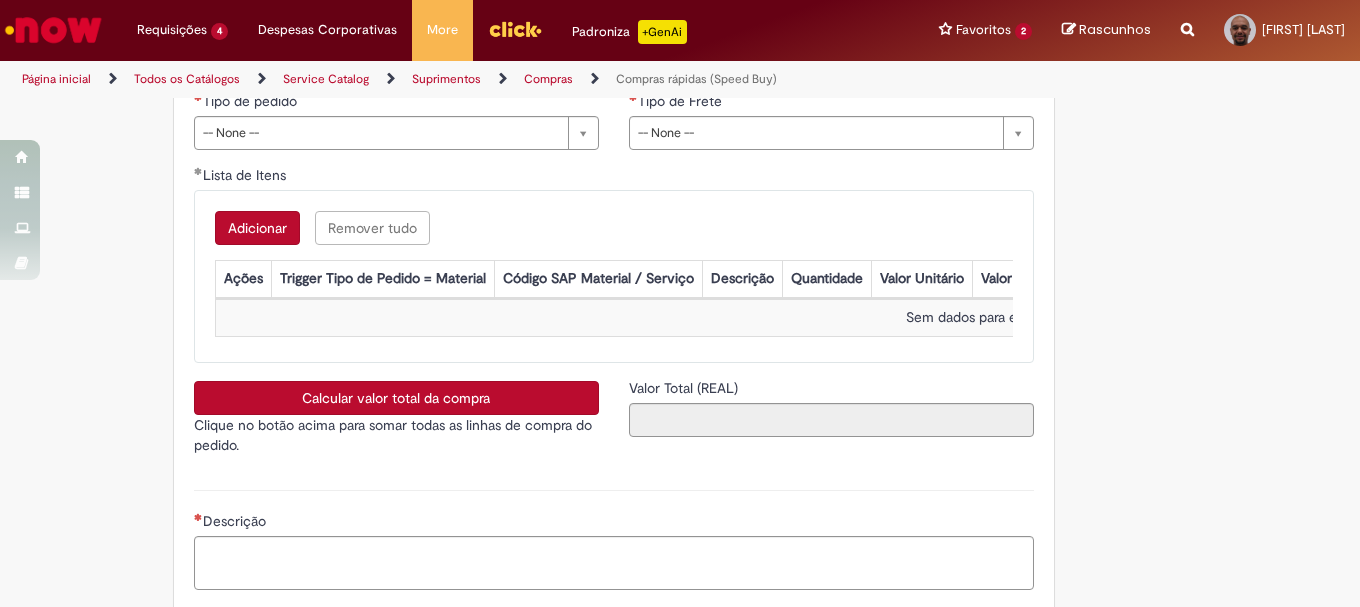 click on "Adicionar" at bounding box center (257, 228) 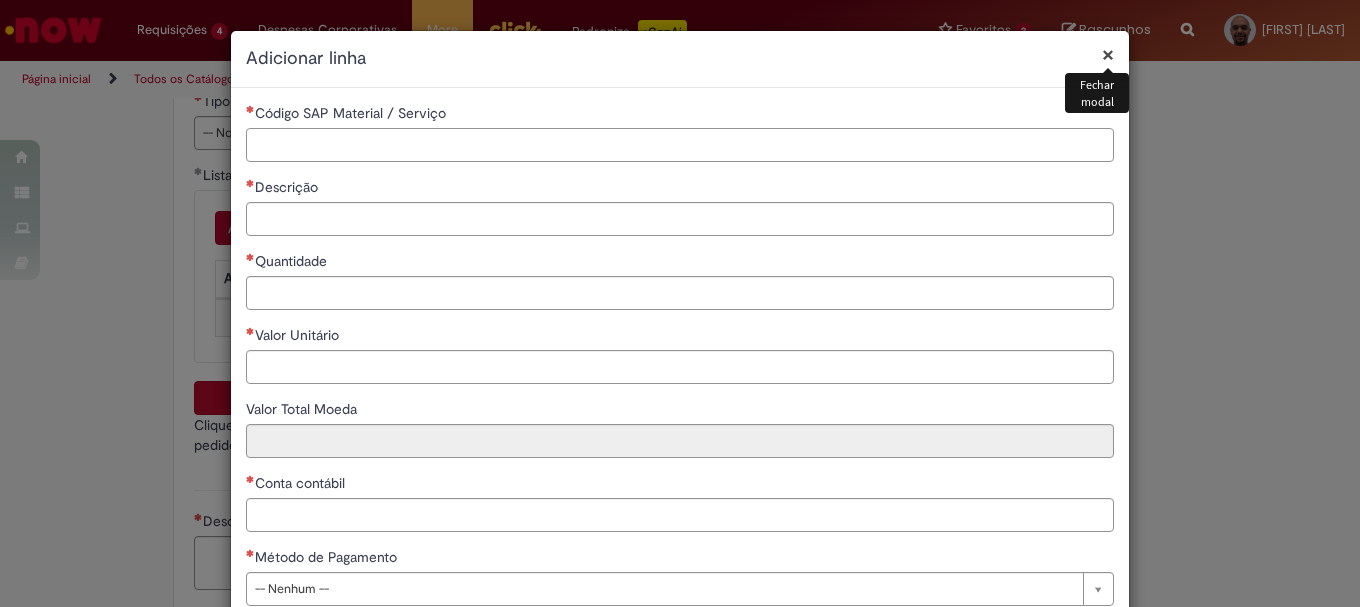 click on "Código SAP Material / Serviço" at bounding box center (680, 145) 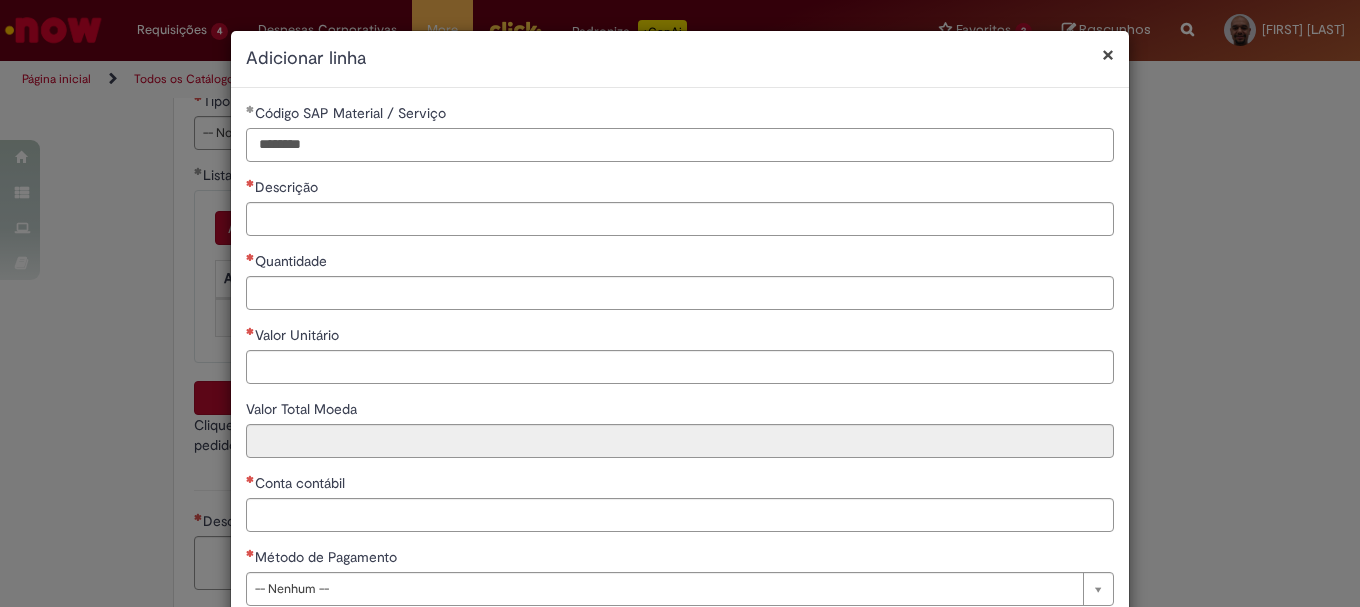 type on "********" 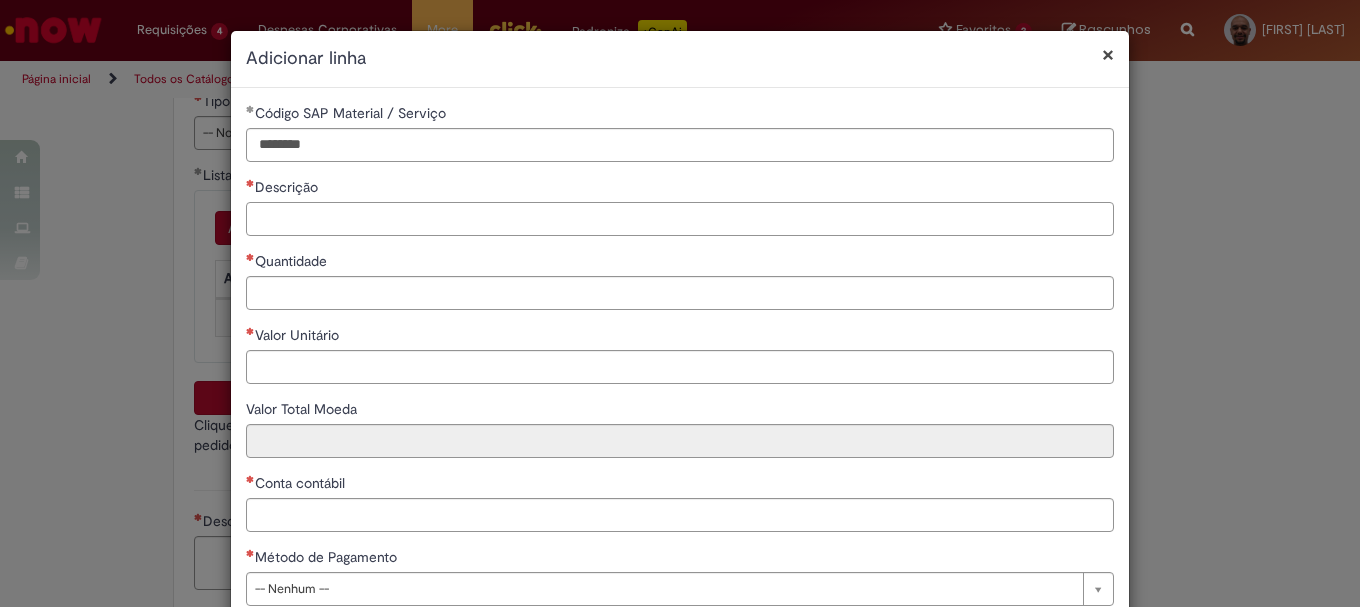 click on "Descrição" at bounding box center [680, 219] 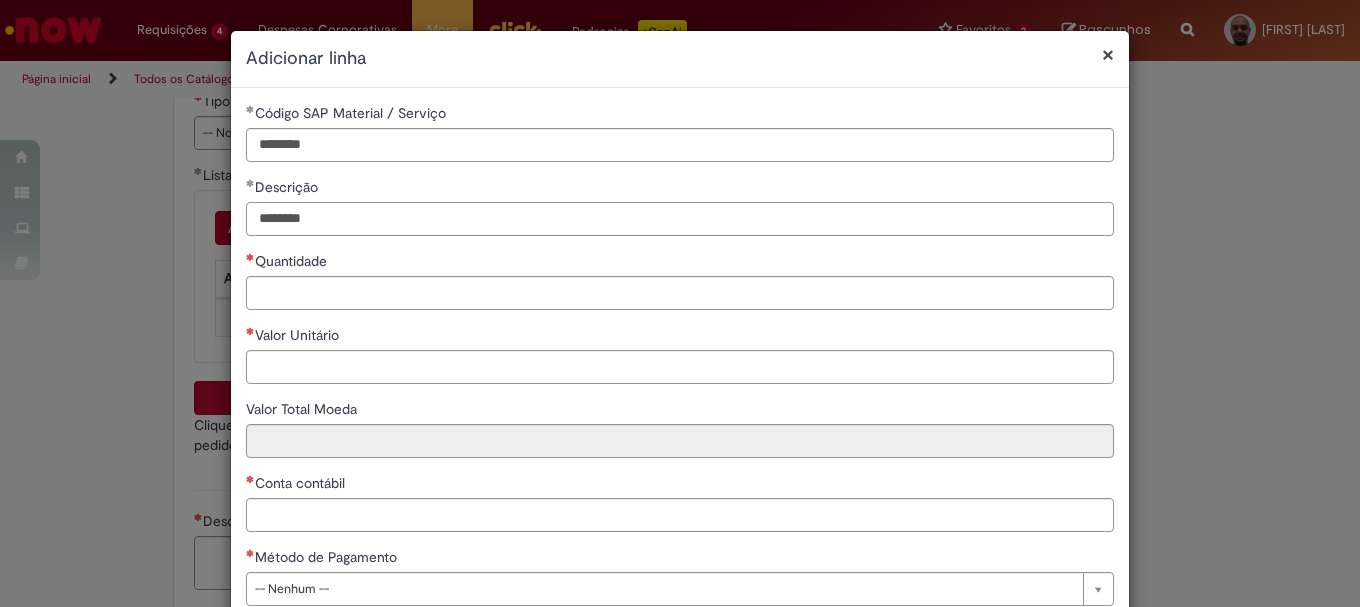 type on "********" 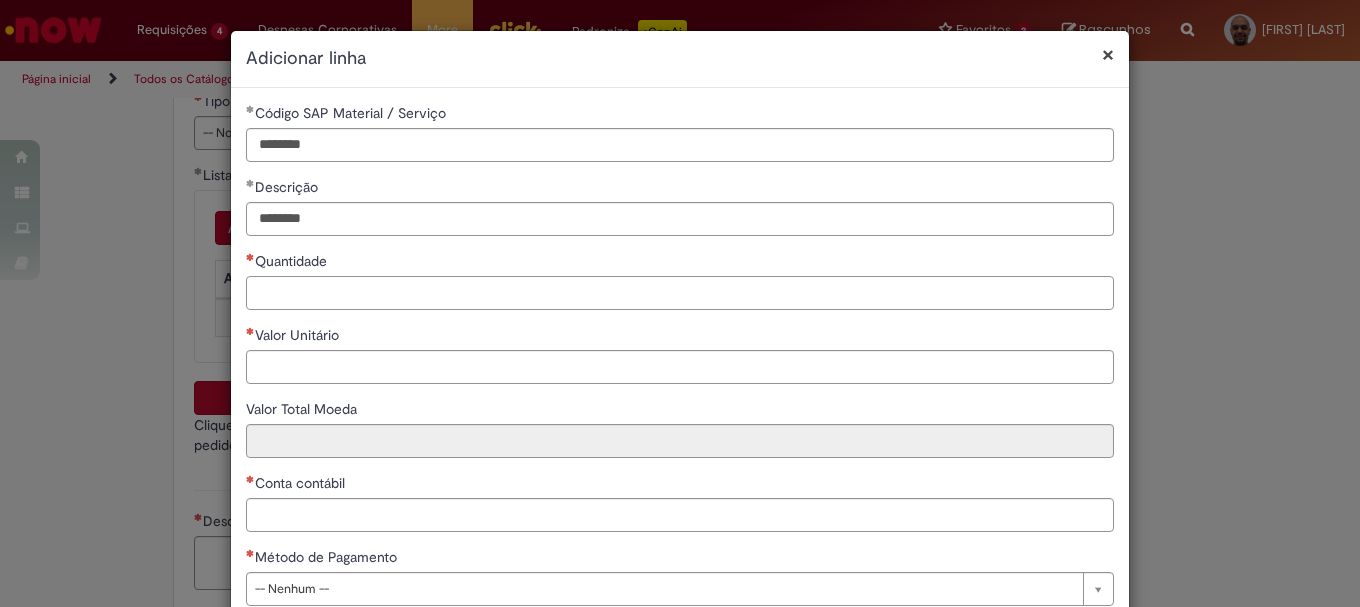 click on "Quantidade" at bounding box center [680, 293] 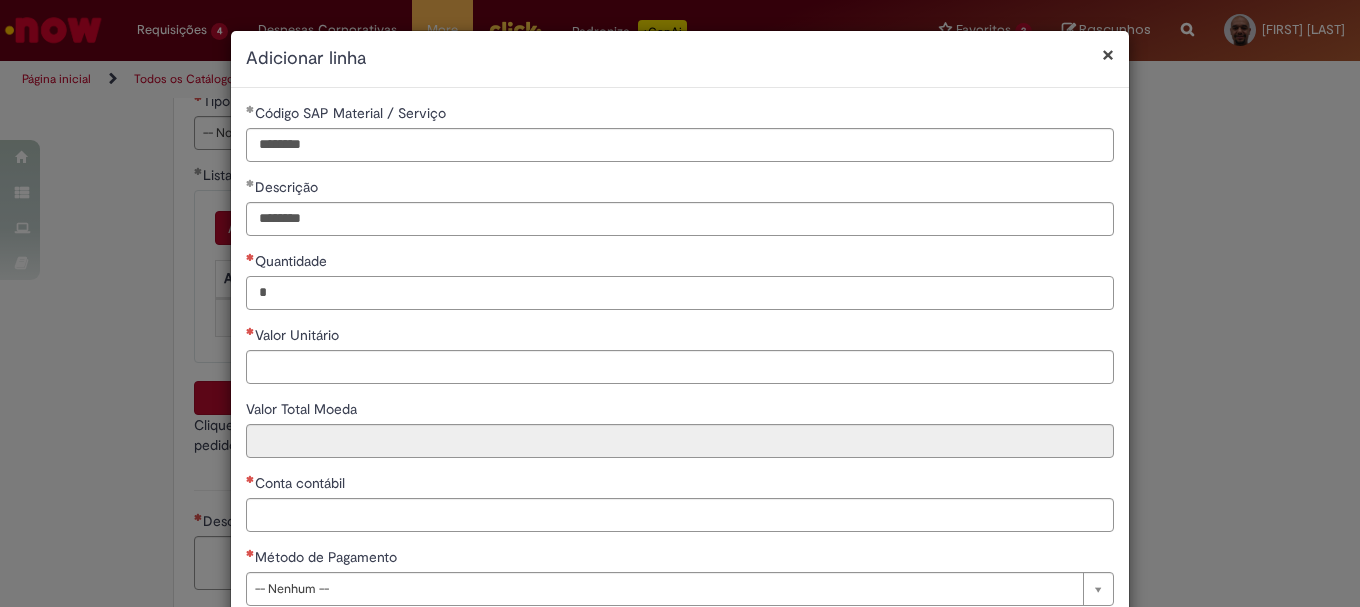 type on "*" 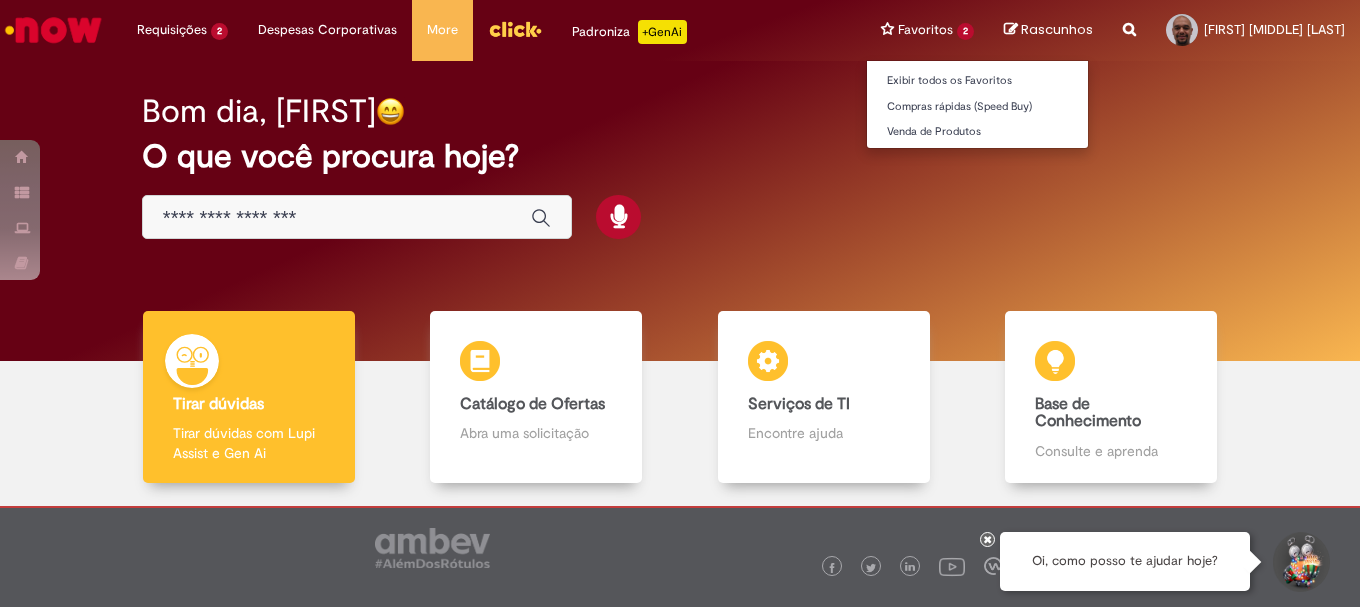 scroll, scrollTop: 0, scrollLeft: 0, axis: both 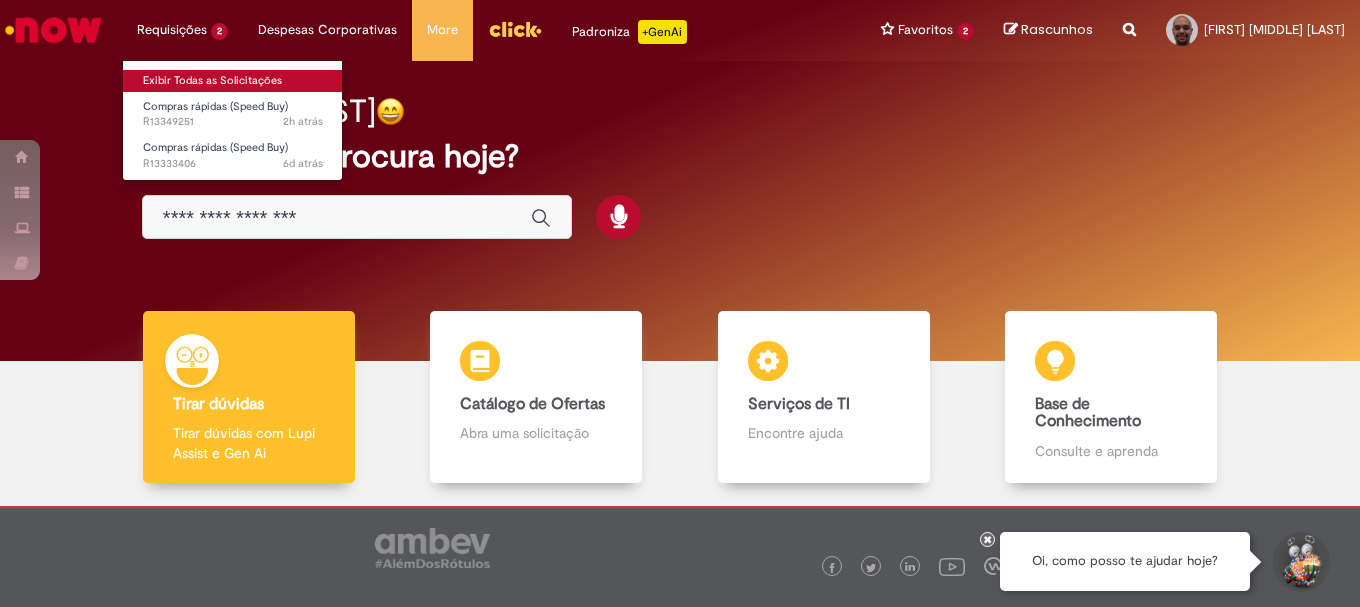 click on "Exibir Todas as Solicitações" at bounding box center (233, 81) 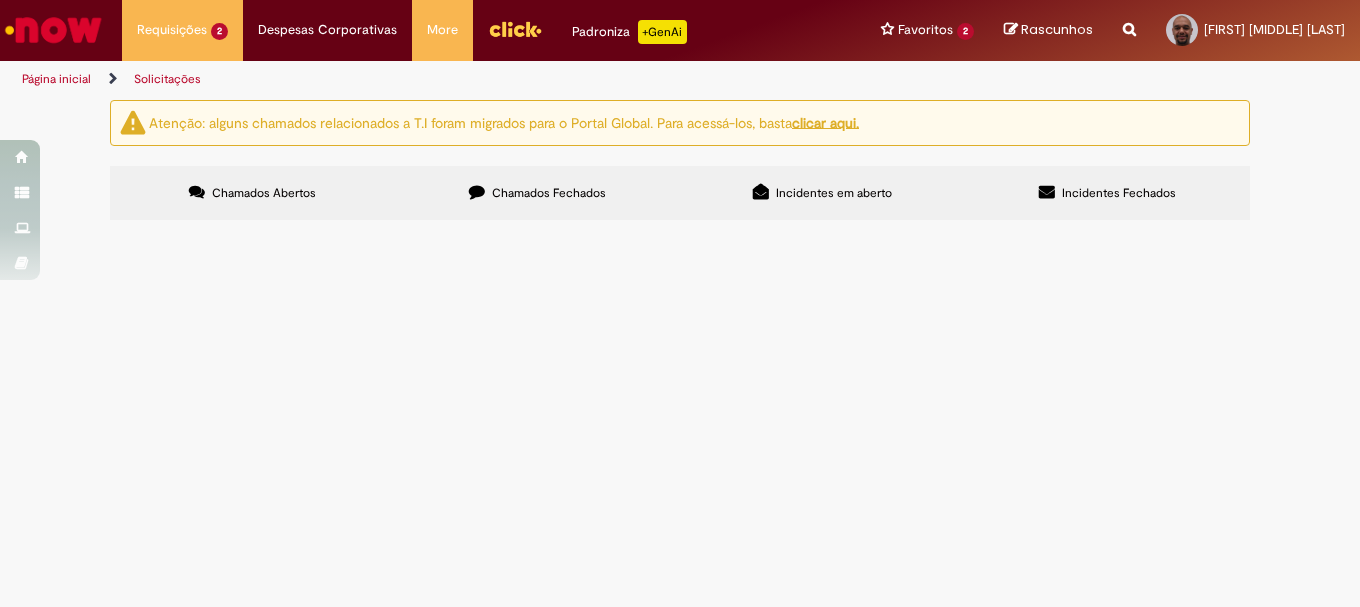 click on "Chamados Fechados" at bounding box center (549, 193) 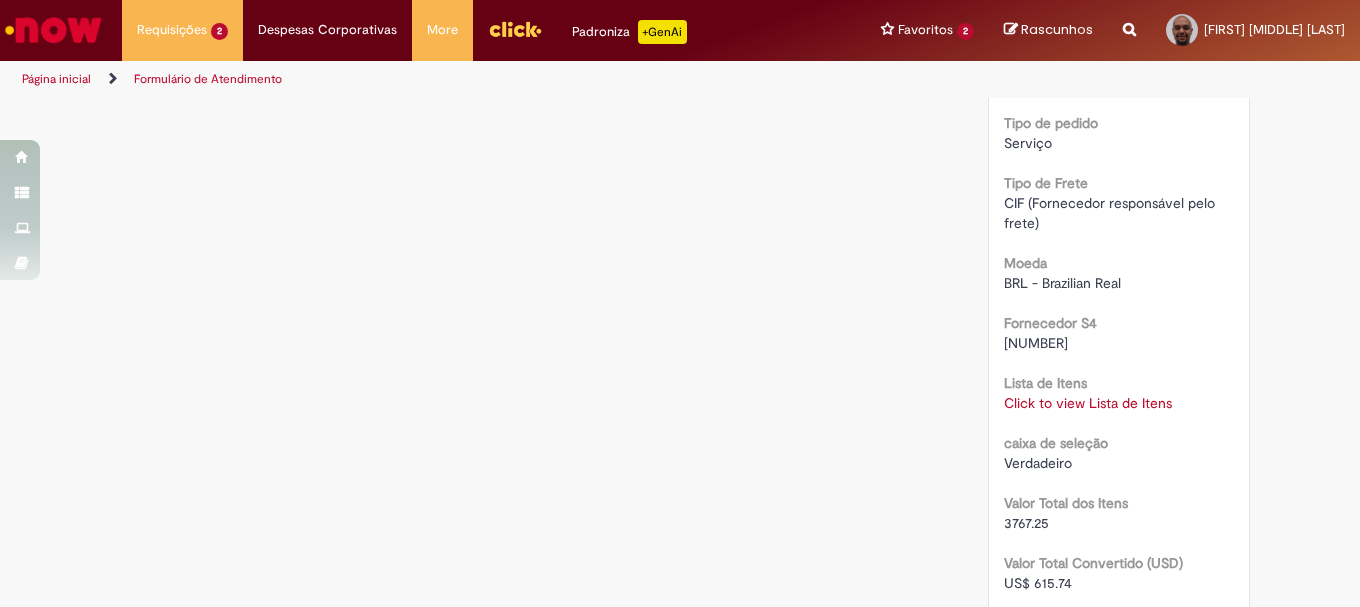 scroll, scrollTop: 1715, scrollLeft: 0, axis: vertical 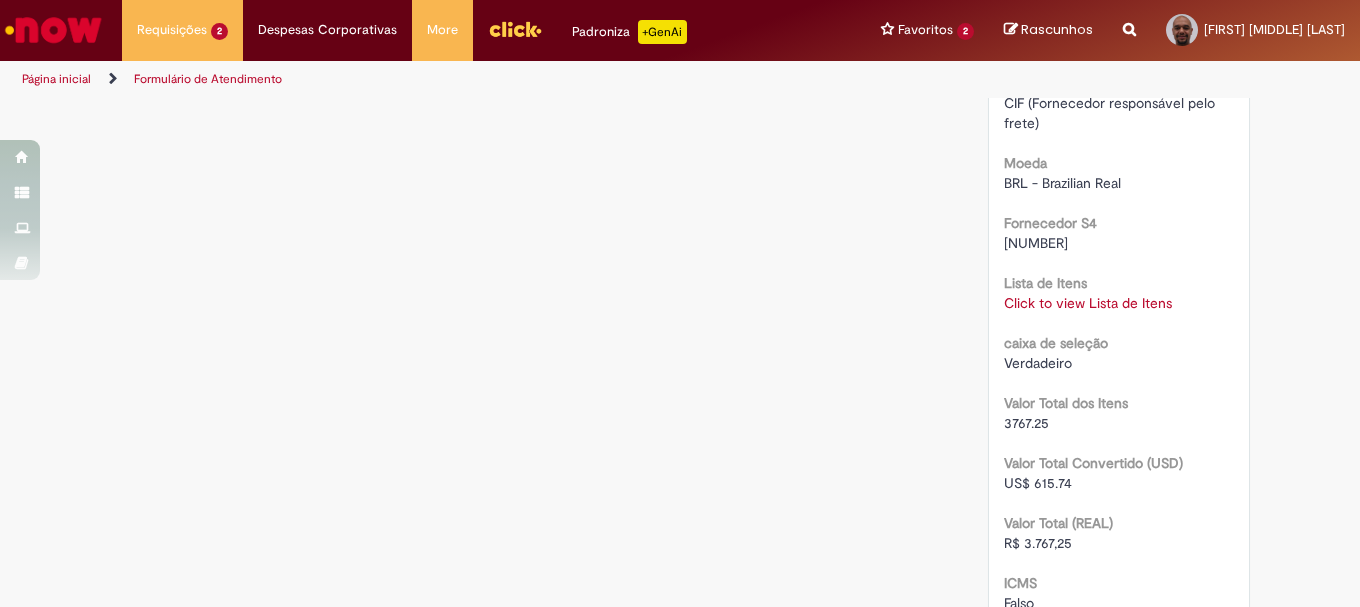 click on "Click to view Lista de Itens" at bounding box center [1088, 303] 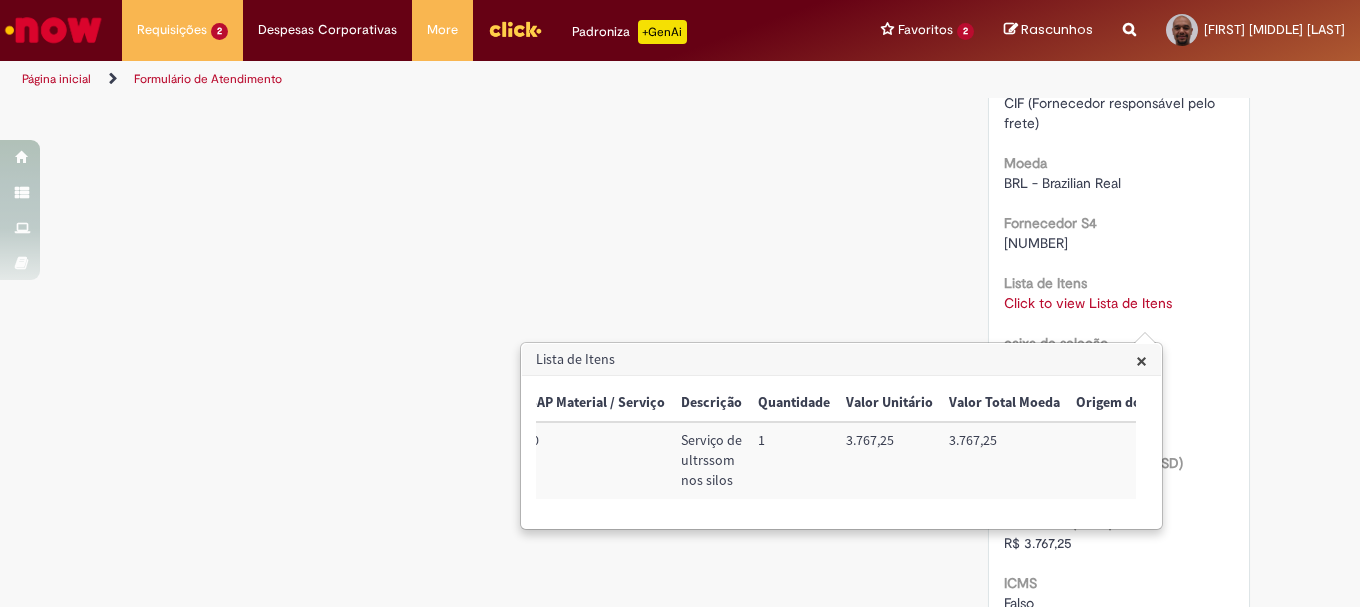 scroll, scrollTop: 0, scrollLeft: 295, axis: horizontal 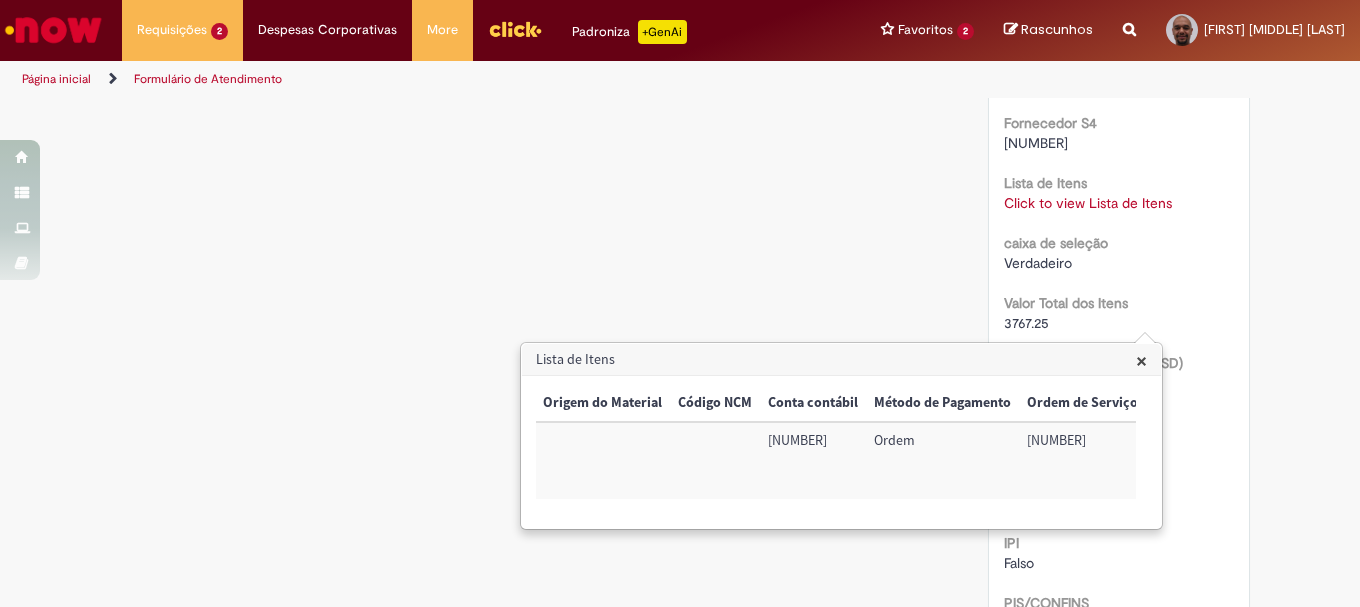 drag, startPoint x: 1018, startPoint y: 437, endPoint x: 1105, endPoint y: 437, distance: 87 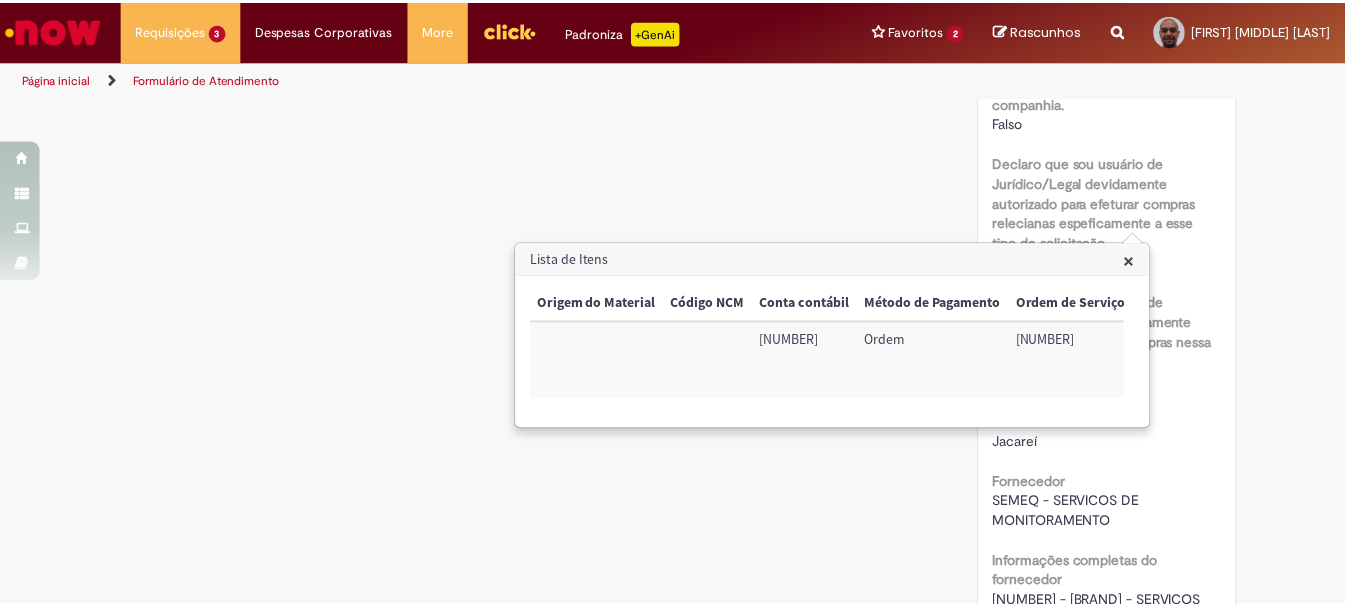 scroll, scrollTop: 1115, scrollLeft: 0, axis: vertical 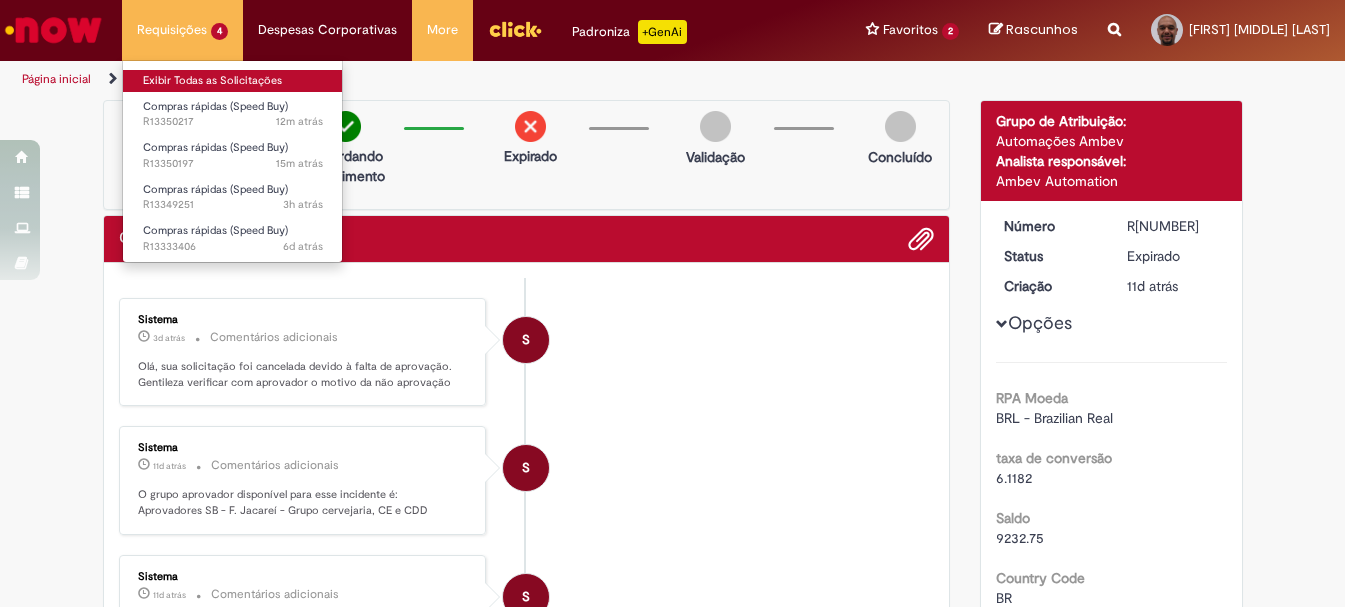 click on "Exibir Todas as Solicitações" at bounding box center [233, 81] 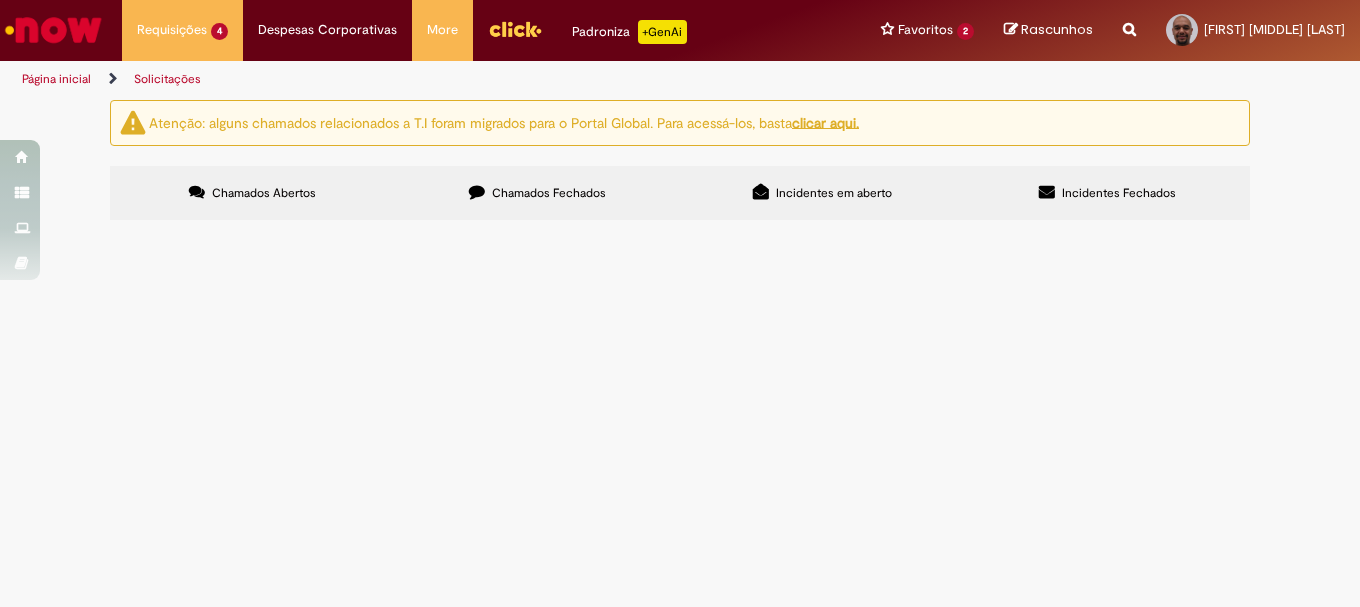 click on "Chamados Fechados" at bounding box center [537, 193] 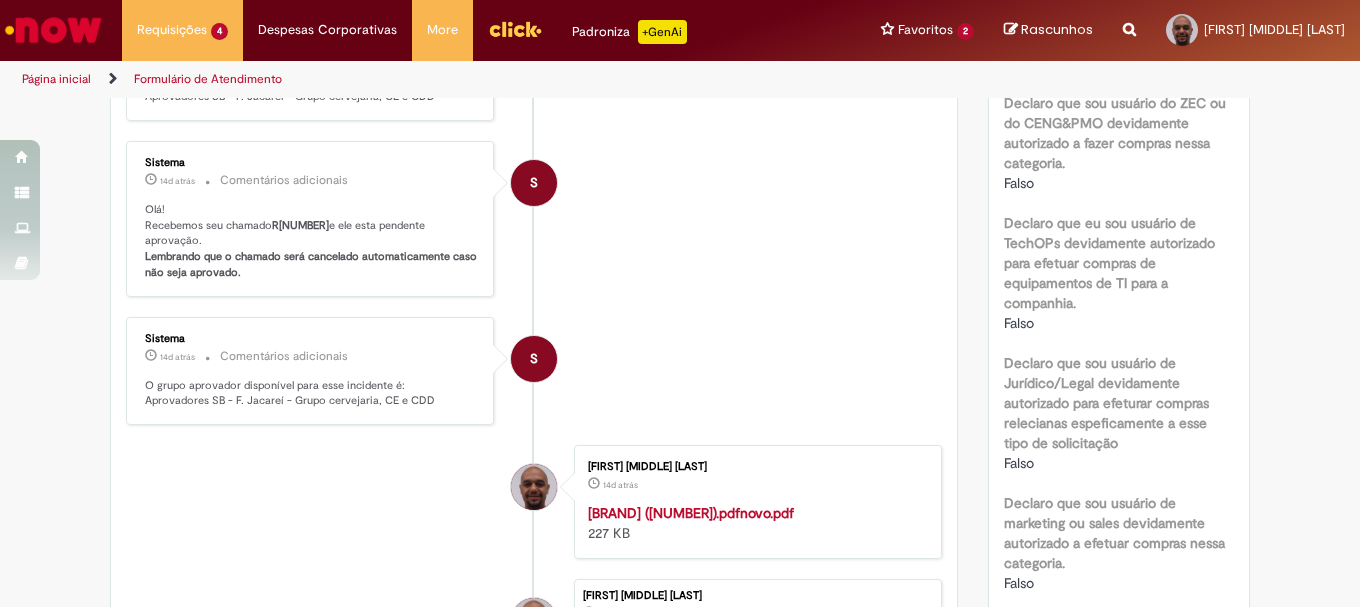 scroll, scrollTop: 1115, scrollLeft: 0, axis: vertical 